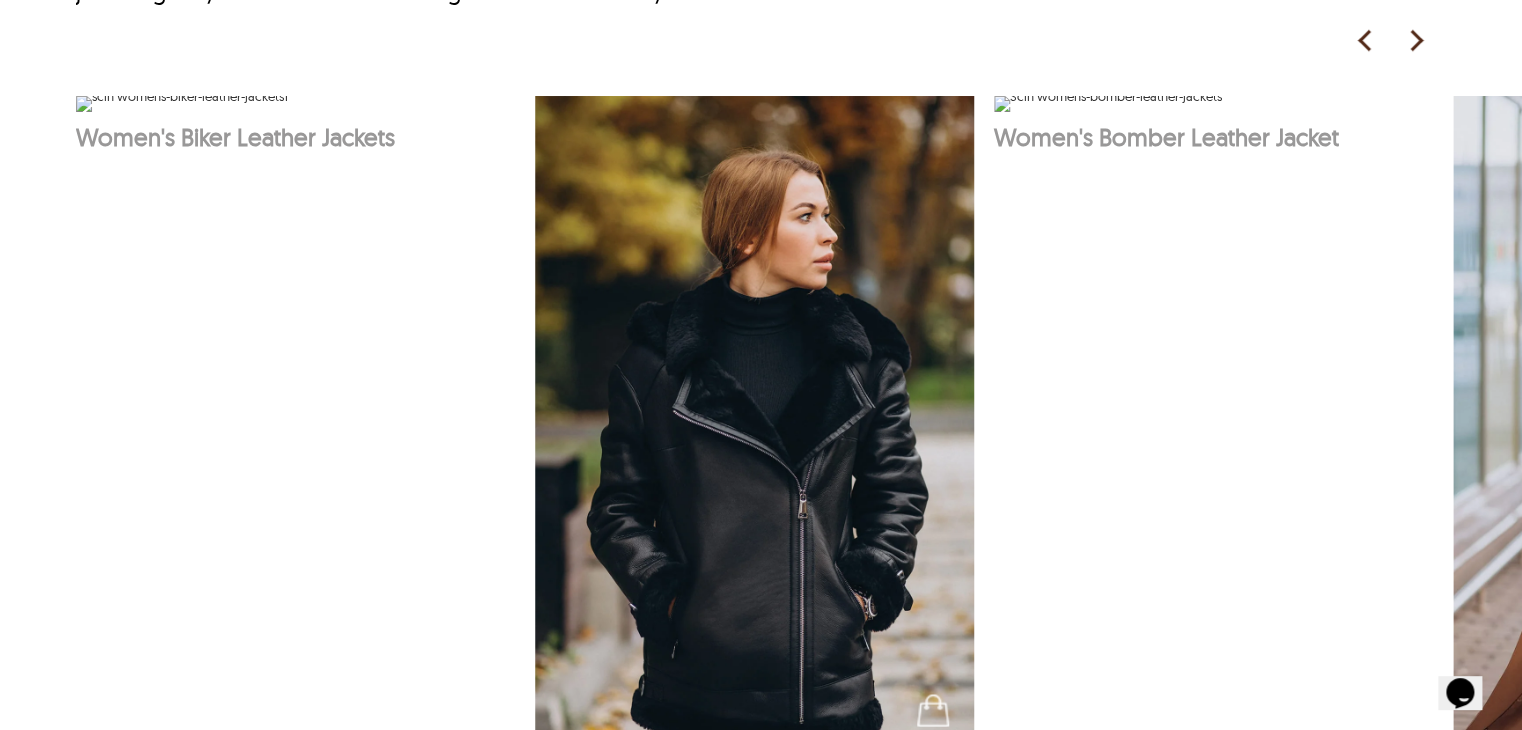 scroll, scrollTop: 1300, scrollLeft: 0, axis: vertical 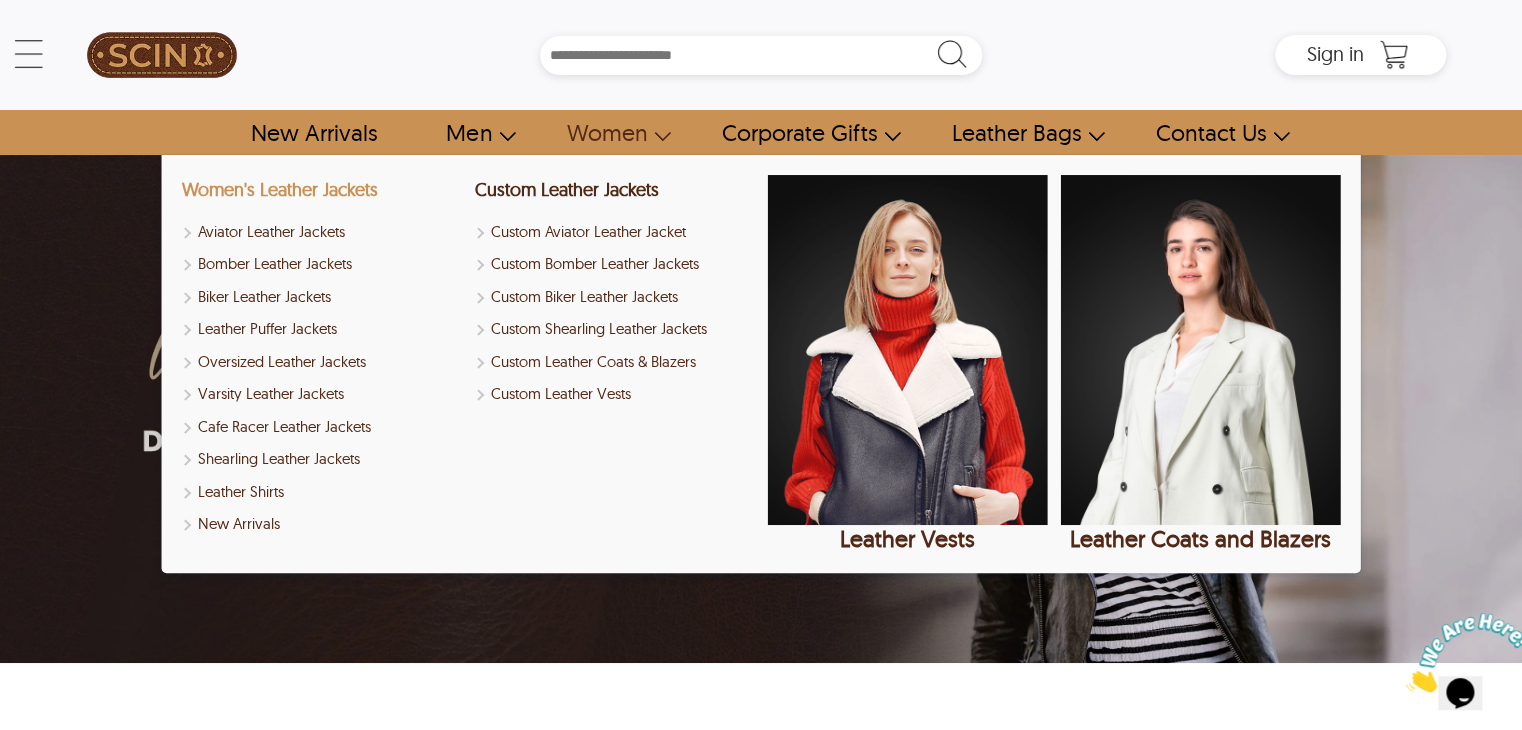 click on "Women's Leather Jackets" at bounding box center [279, 189] 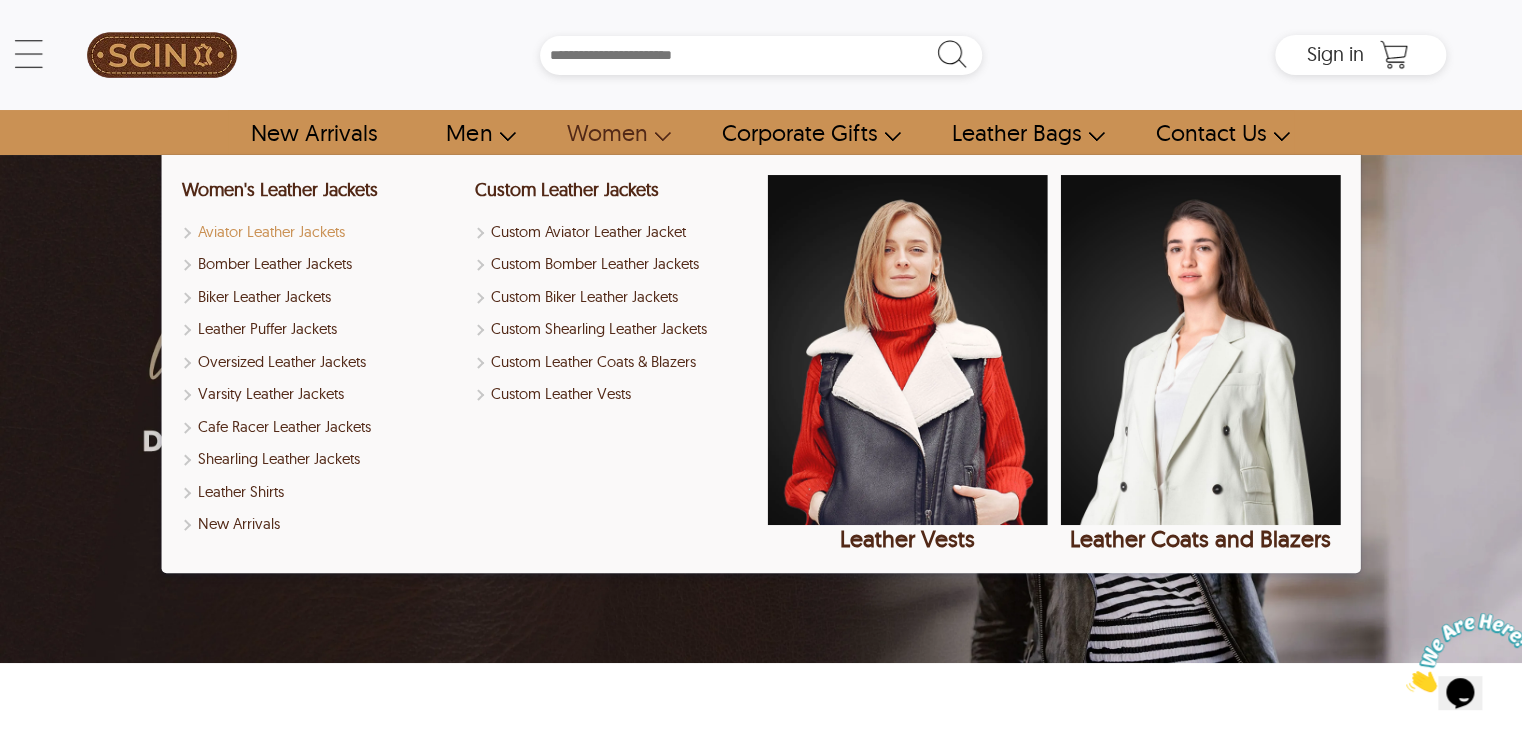 click on "Aviator Leather Jackets" at bounding box center (321, 232) 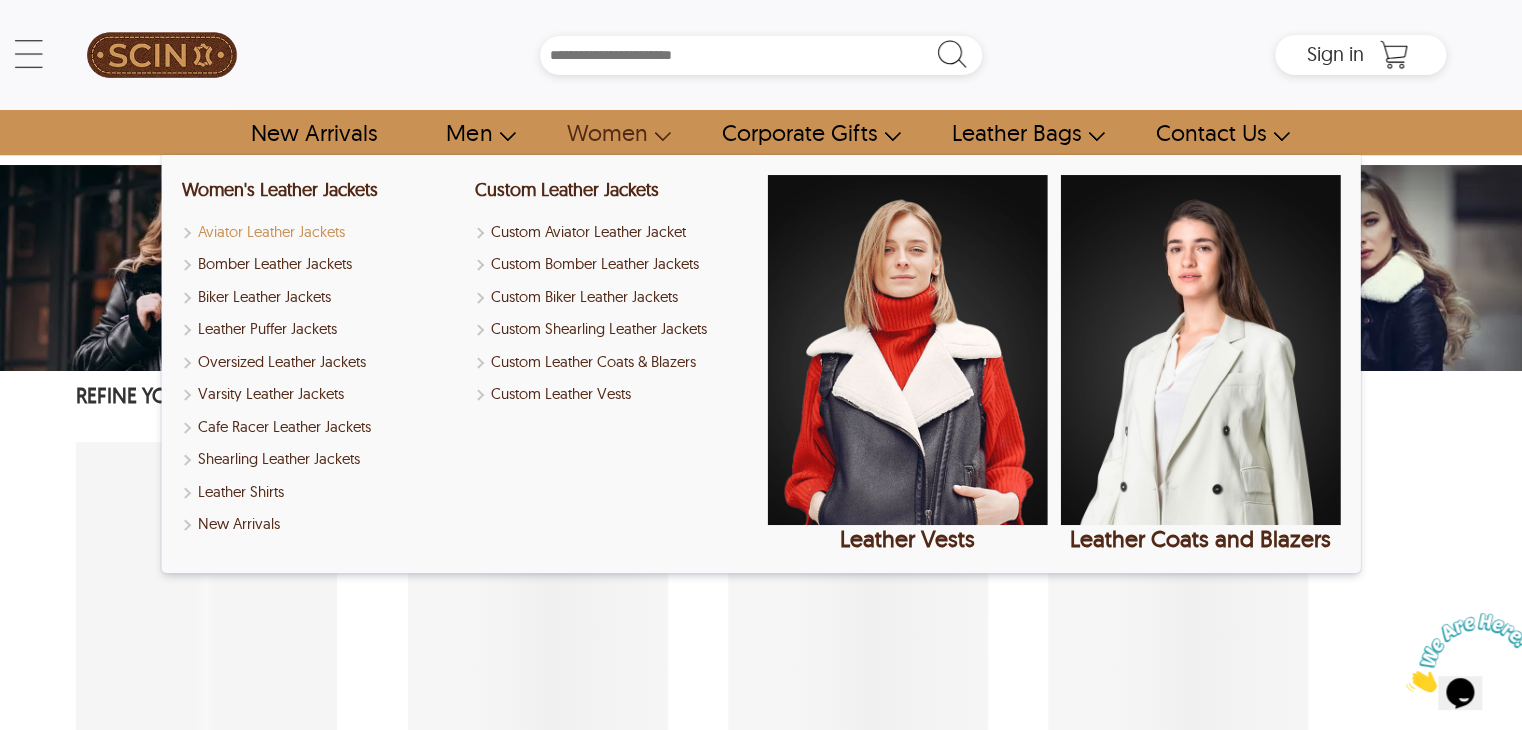 select on "********" 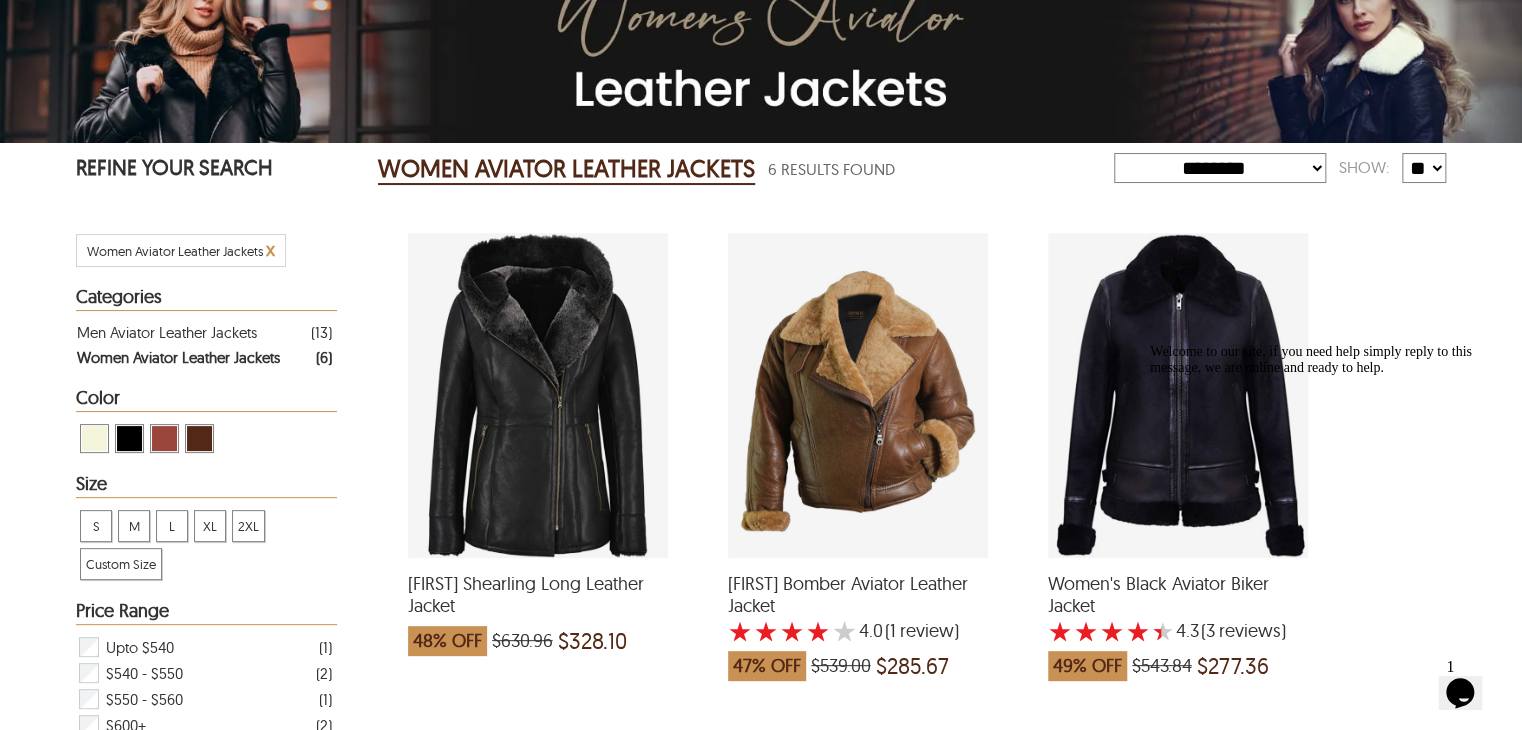 scroll, scrollTop: 0, scrollLeft: 0, axis: both 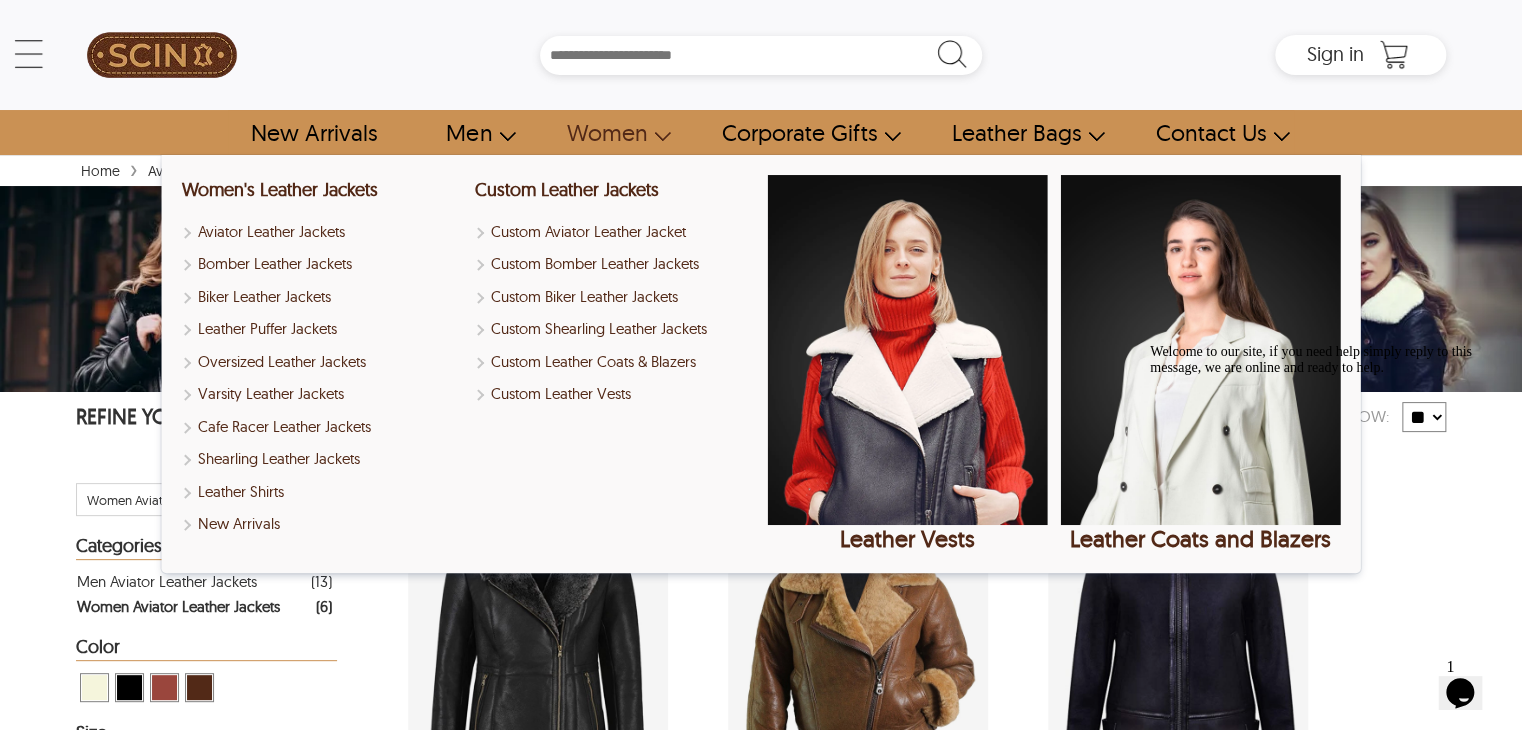 click on "Women" at bounding box center (608, 132) 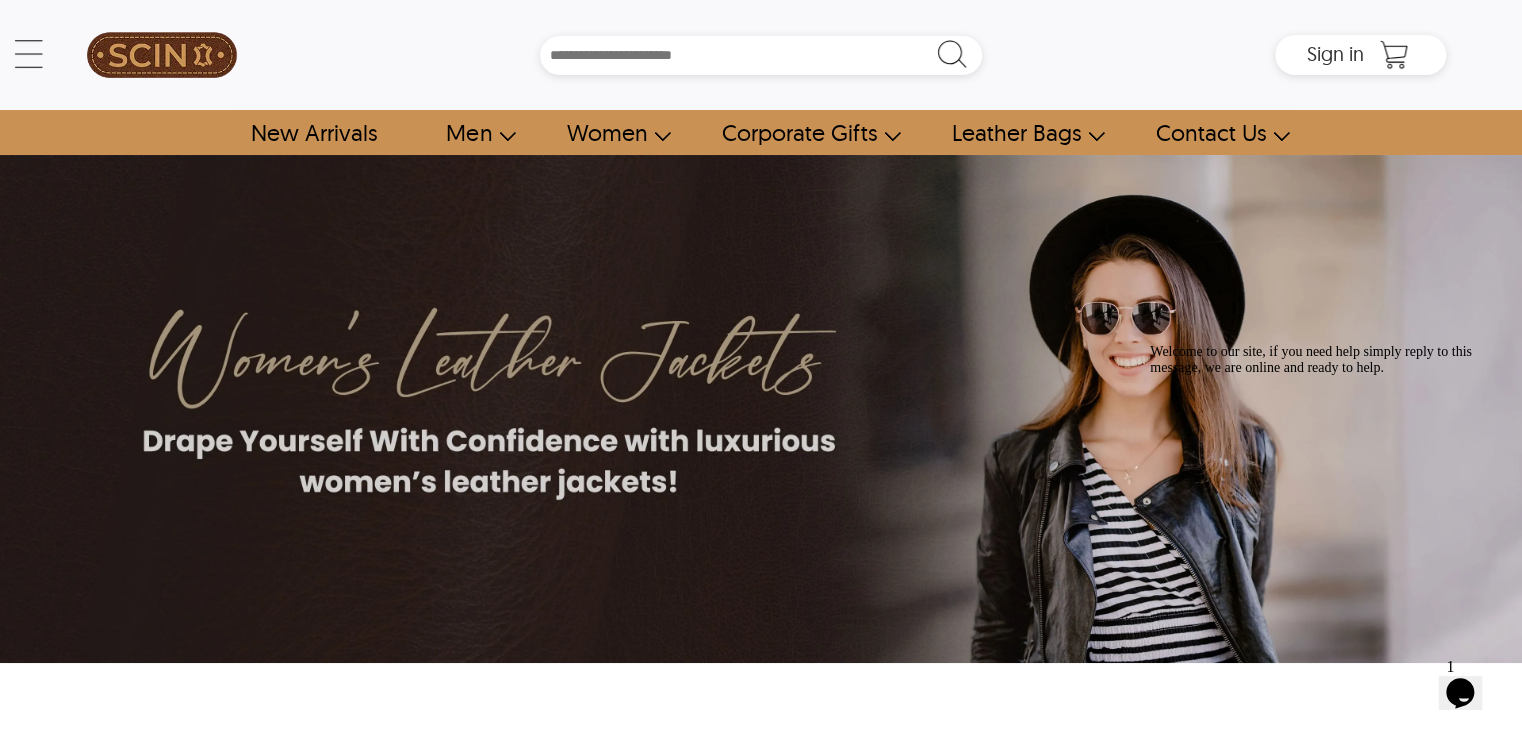 click on "Women" at bounding box center [608, 132] 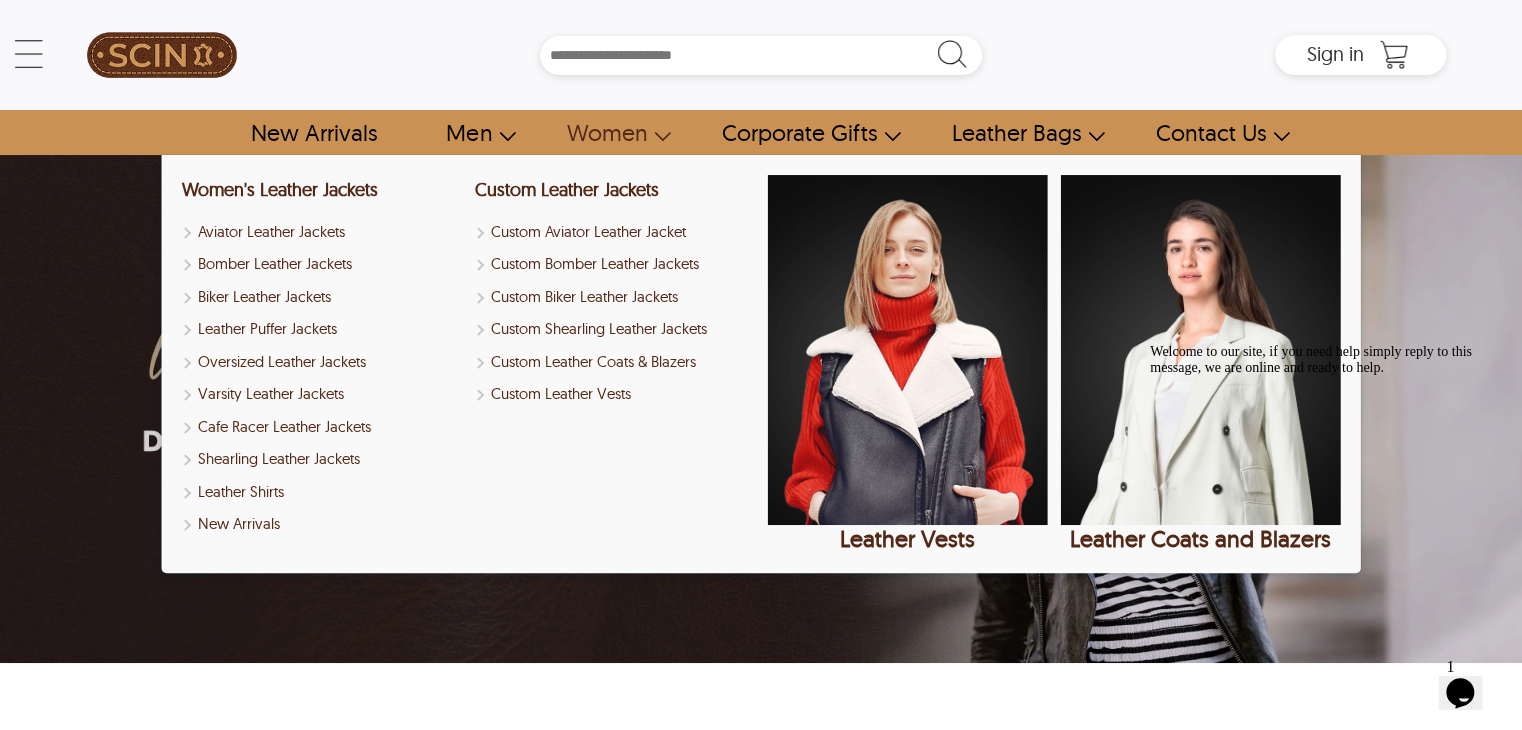 click on "Women" at bounding box center (608, 132) 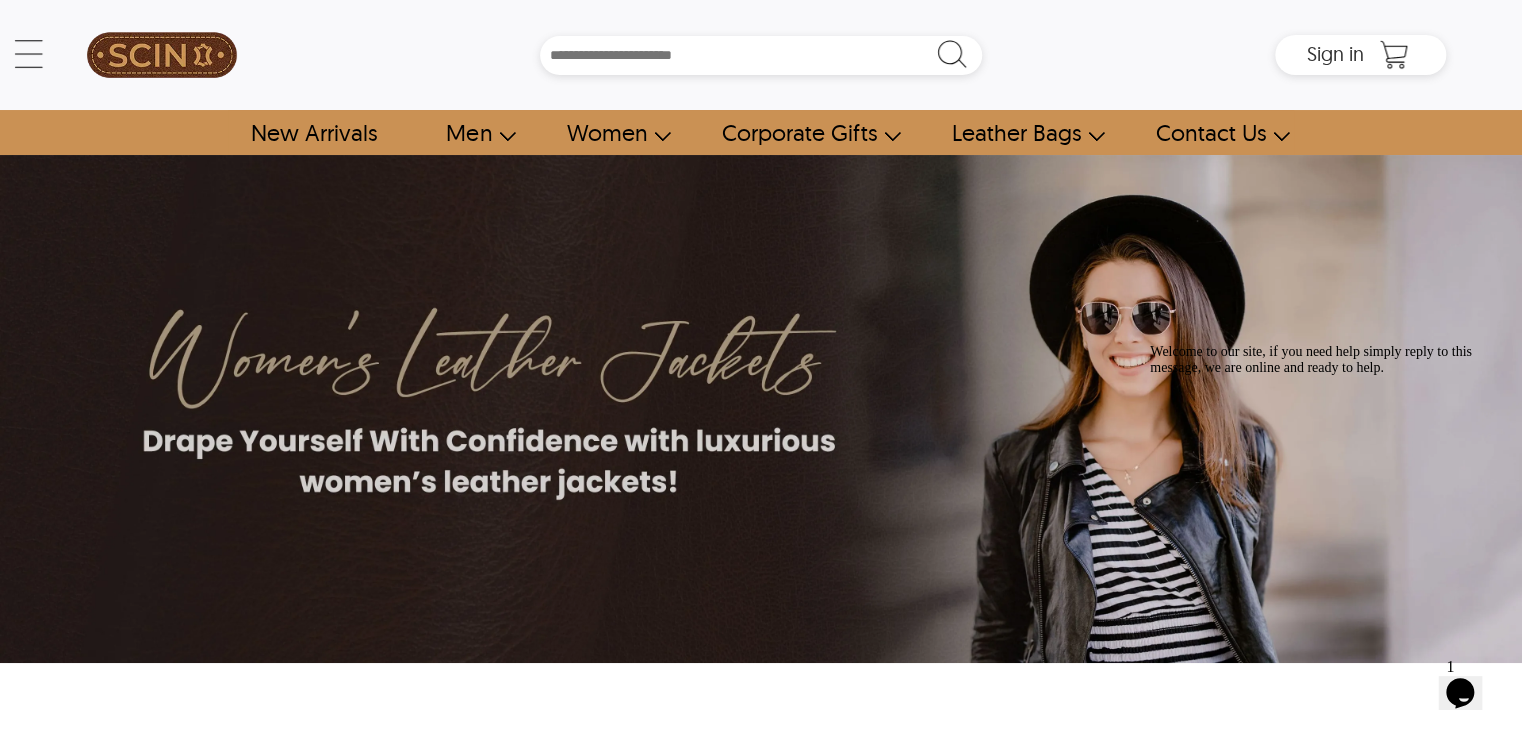 click on "Women" at bounding box center [608, 132] 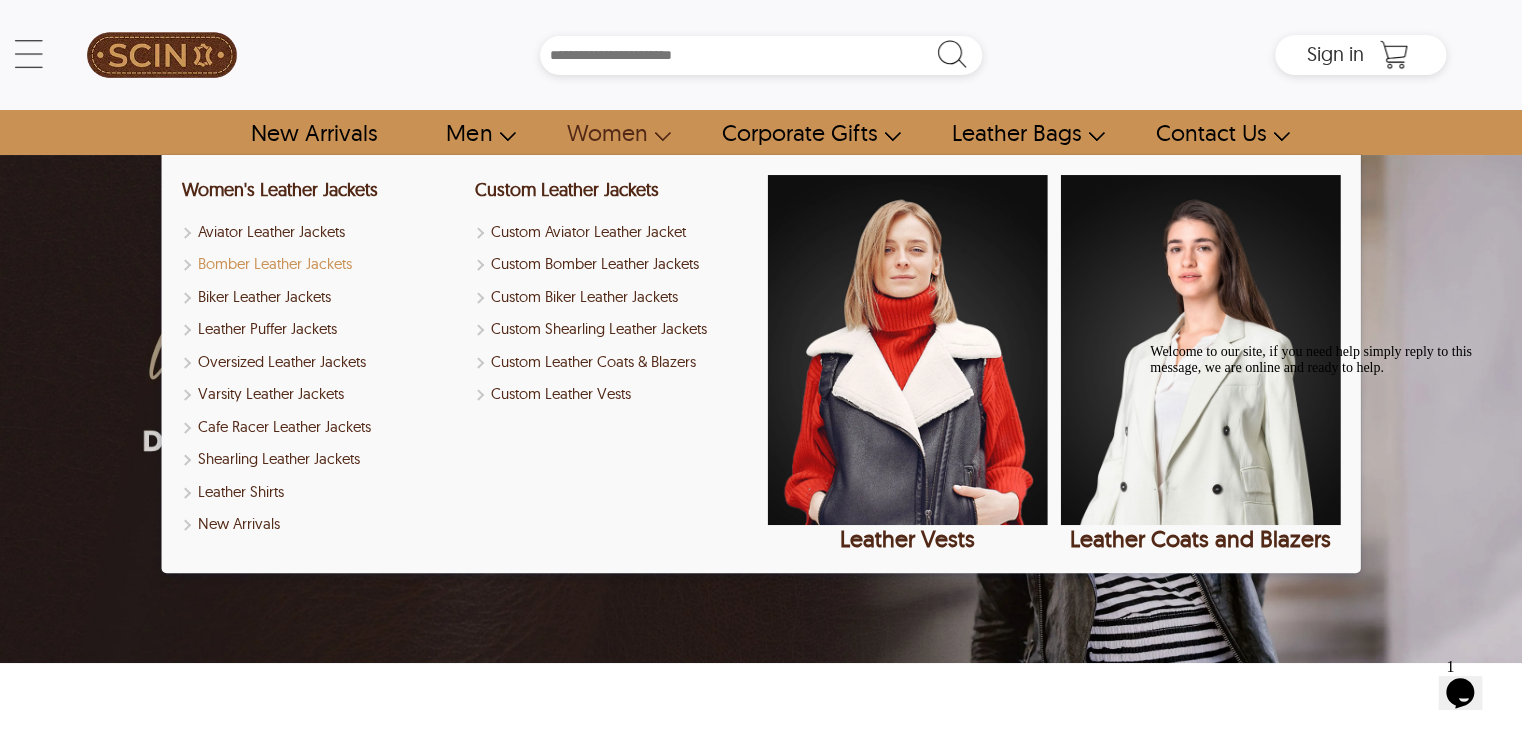 click on "Bomber Leather Jackets" at bounding box center (321, 264) 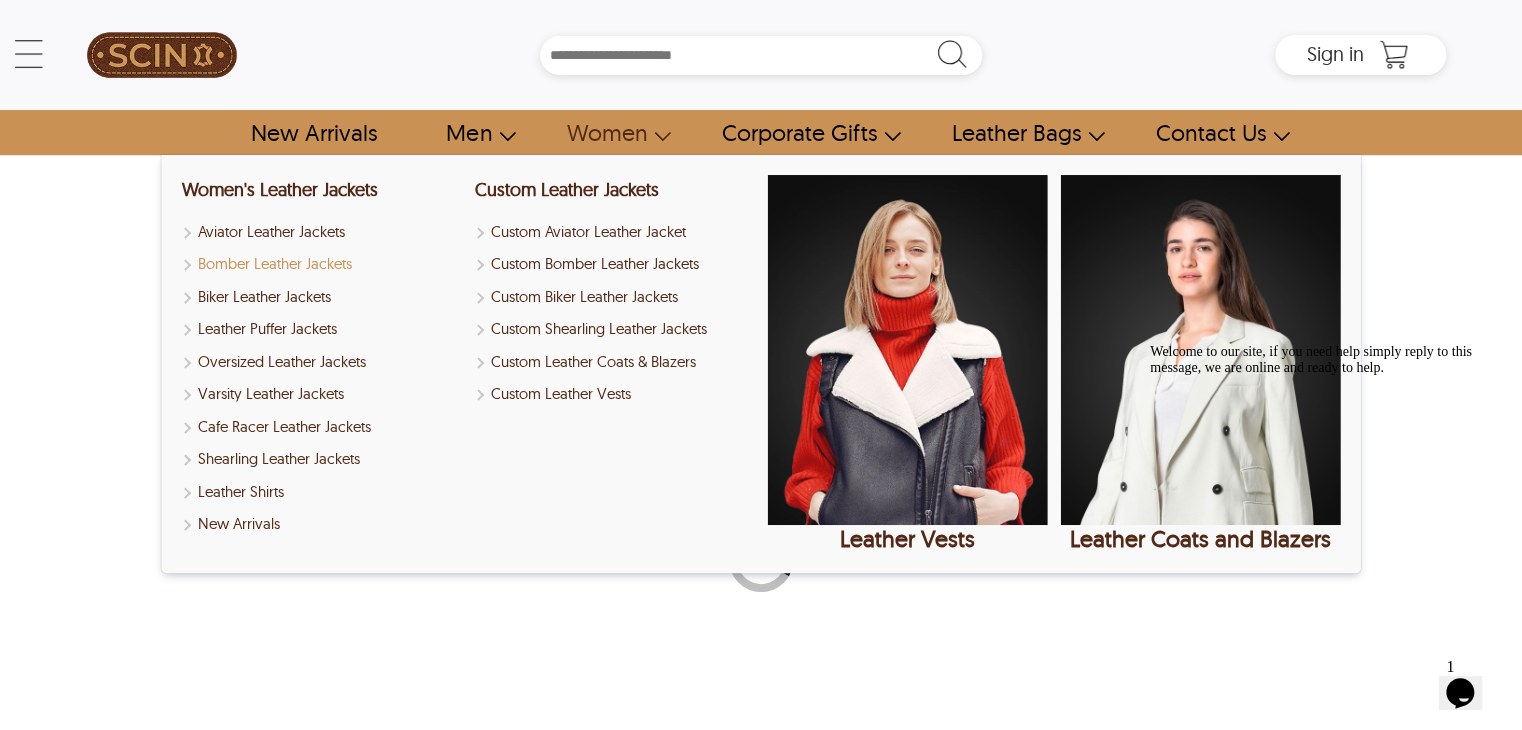 select on "********" 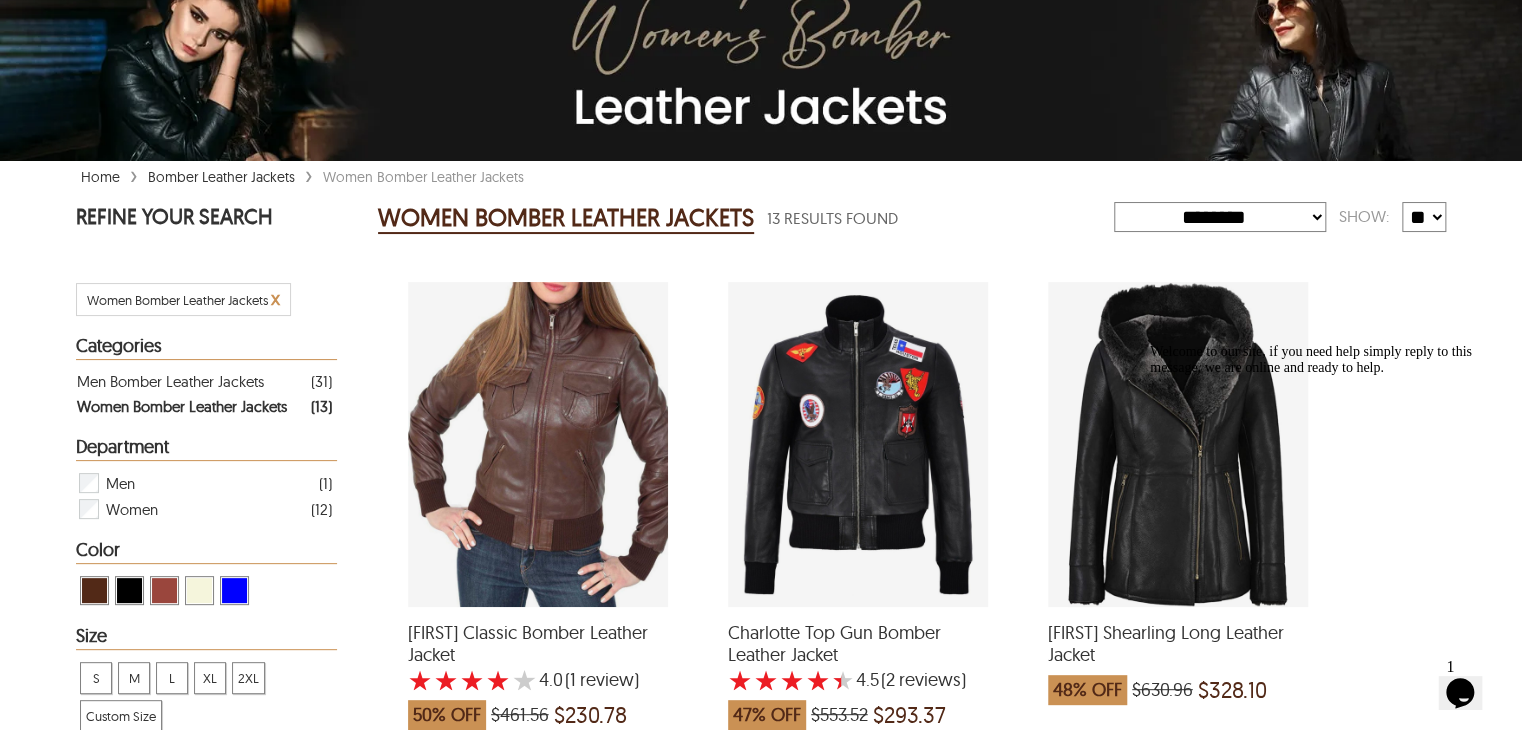 scroll, scrollTop: 0, scrollLeft: 0, axis: both 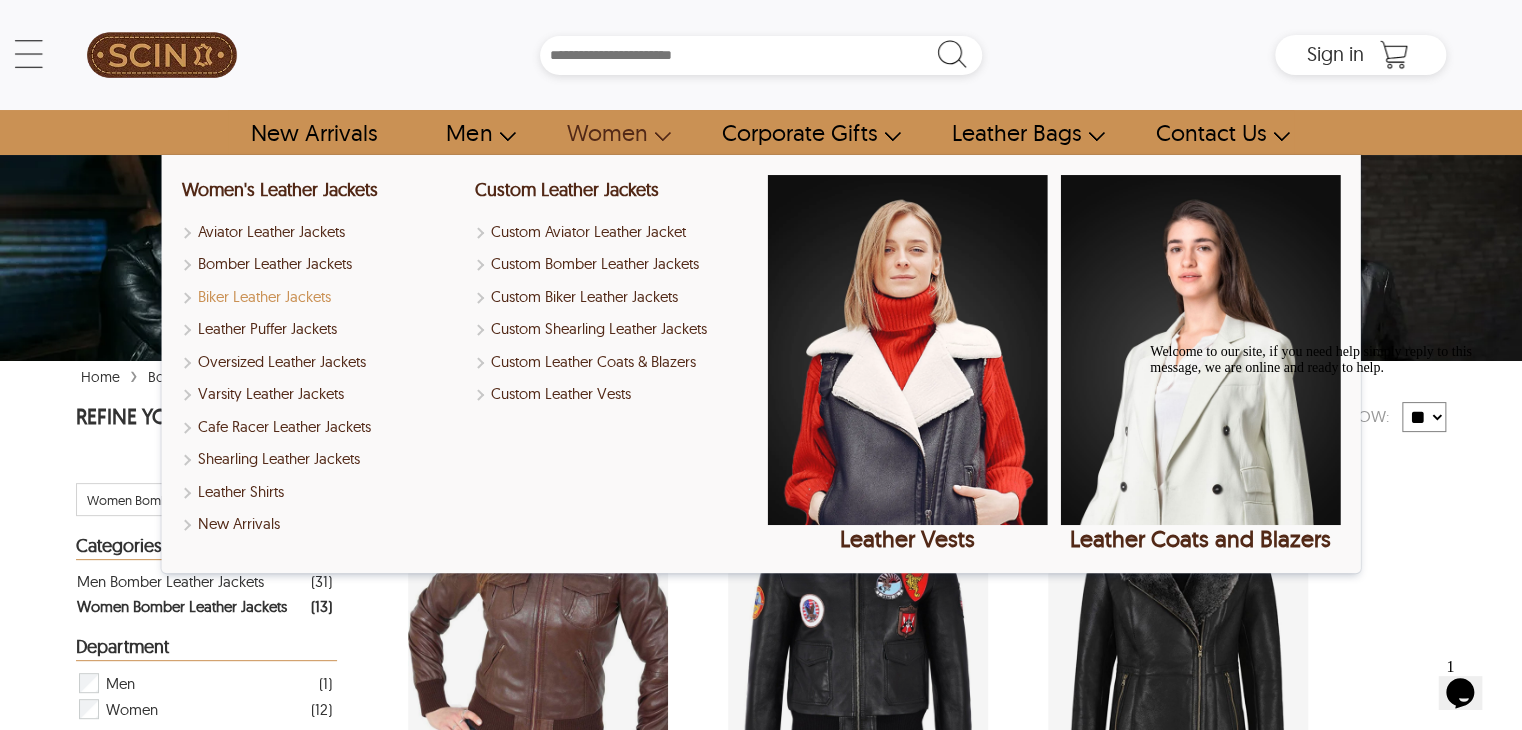 click on "Biker Leather Jackets" at bounding box center (321, 297) 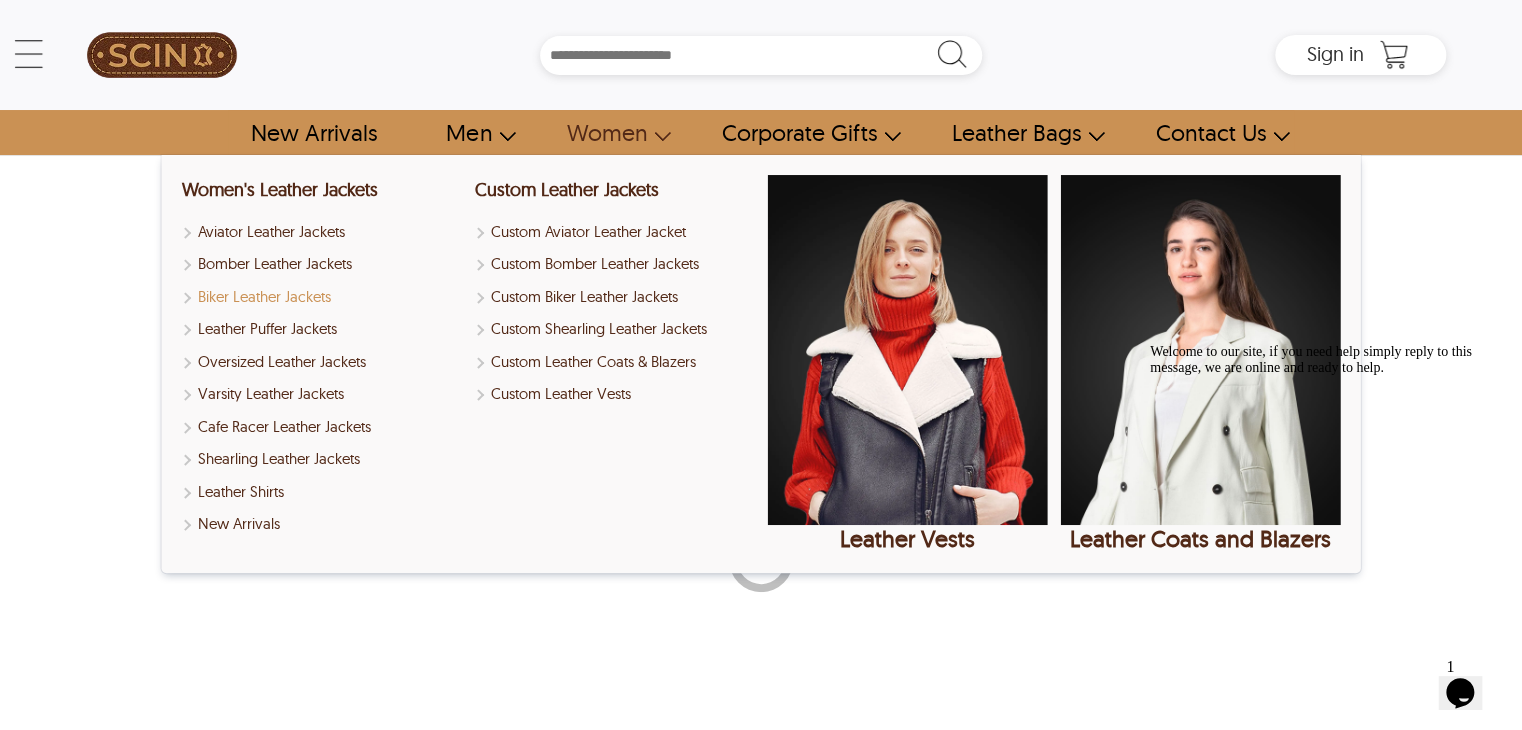 select on "********" 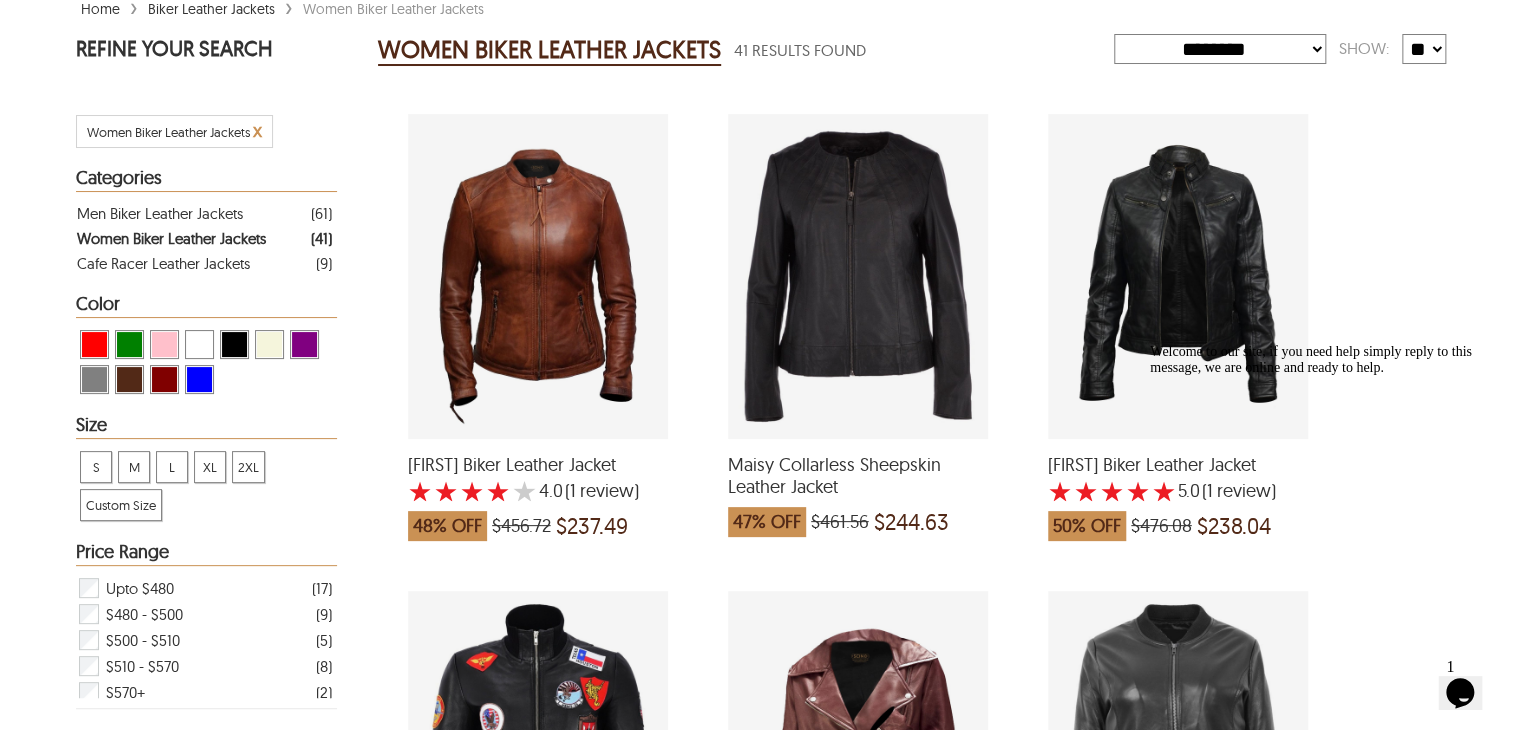 scroll, scrollTop: 400, scrollLeft: 0, axis: vertical 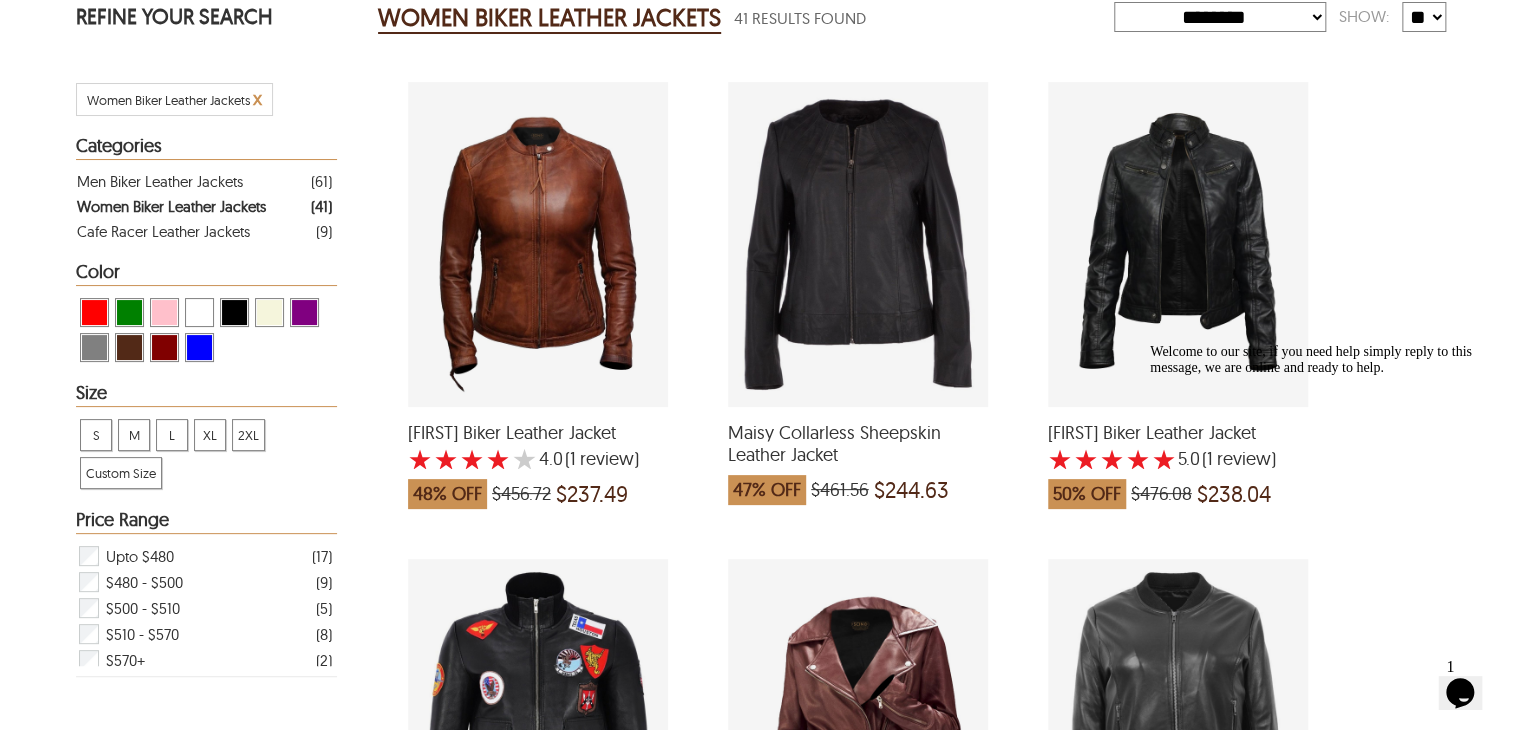 click at bounding box center [538, 244] 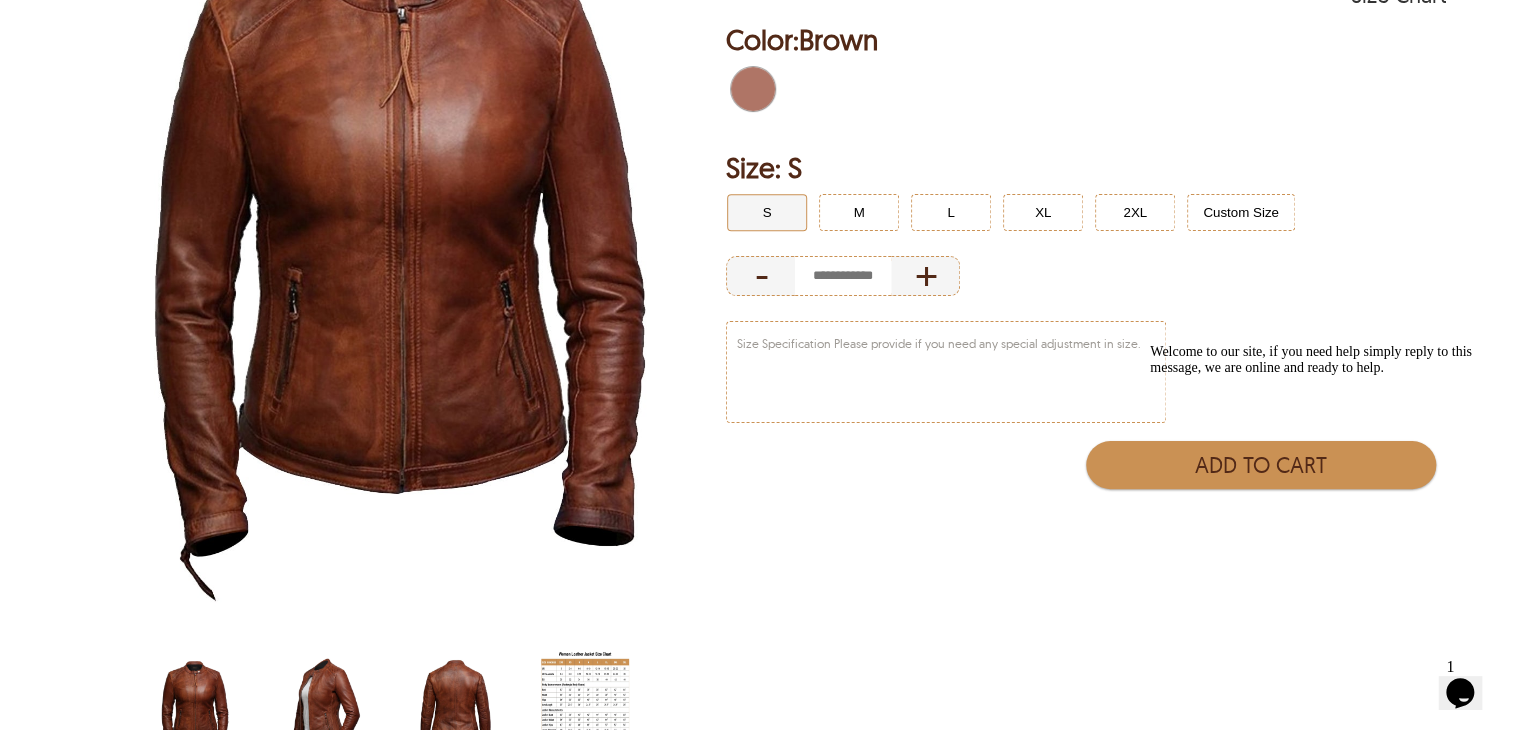 scroll, scrollTop: 400, scrollLeft: 0, axis: vertical 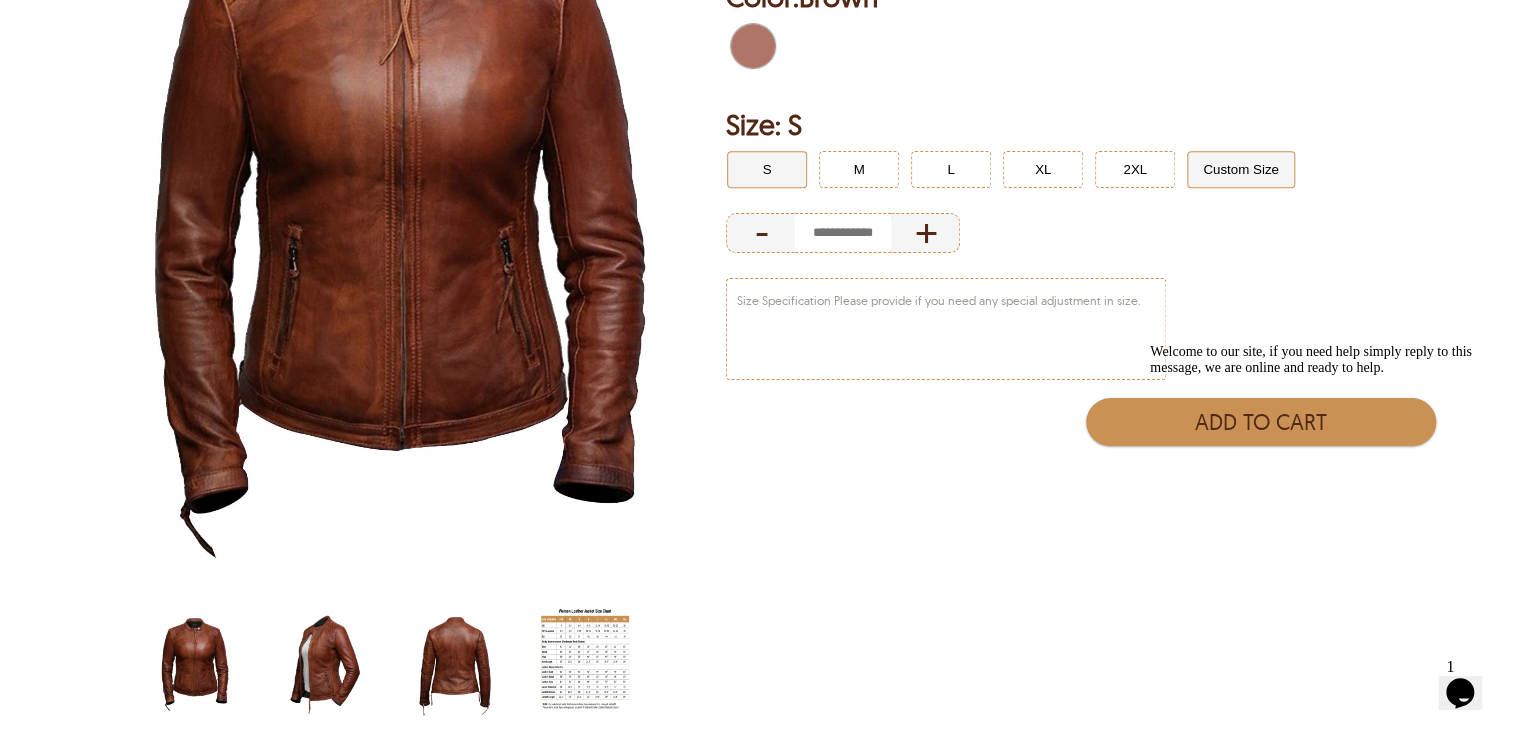 click on "Custom Size" at bounding box center (1241, 169) 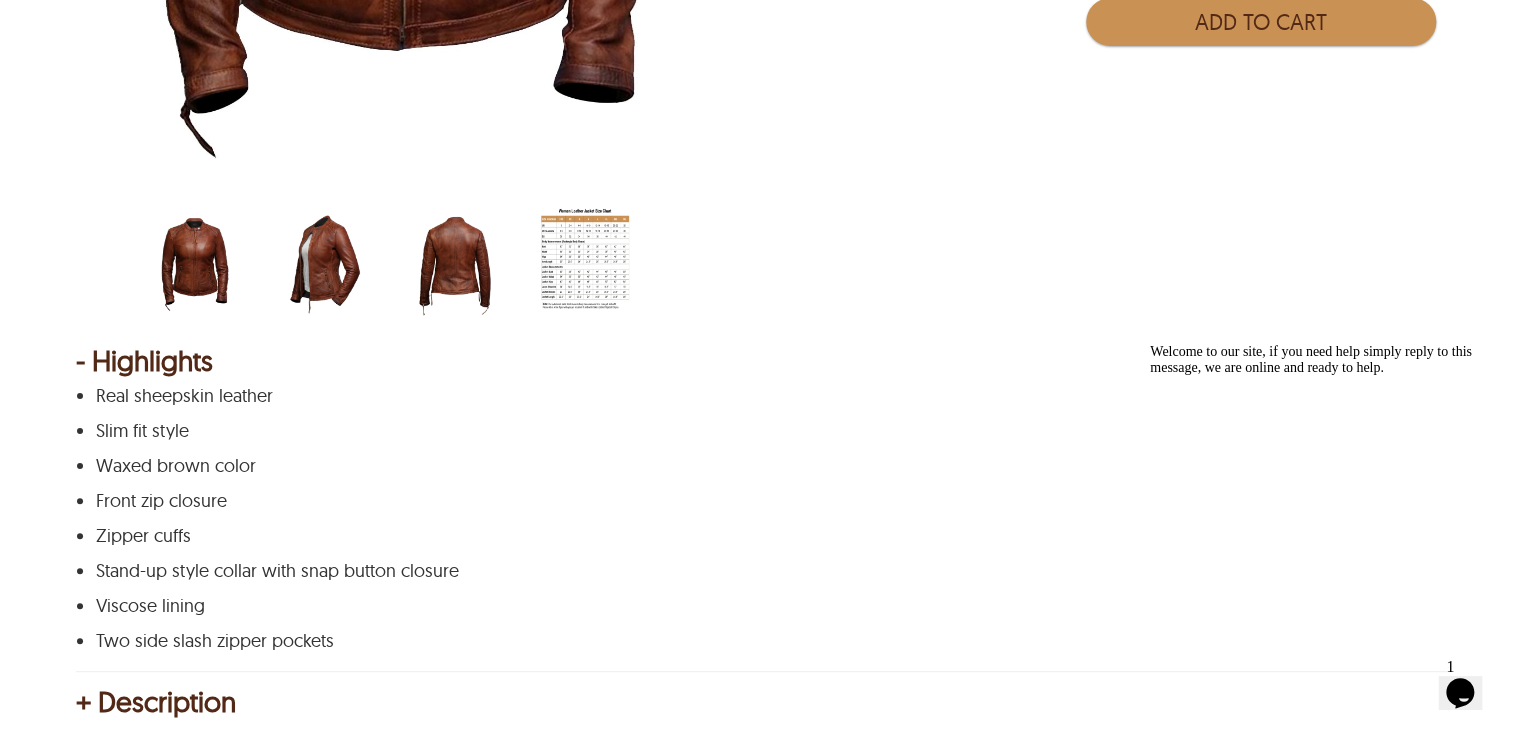 scroll, scrollTop: 900, scrollLeft: 0, axis: vertical 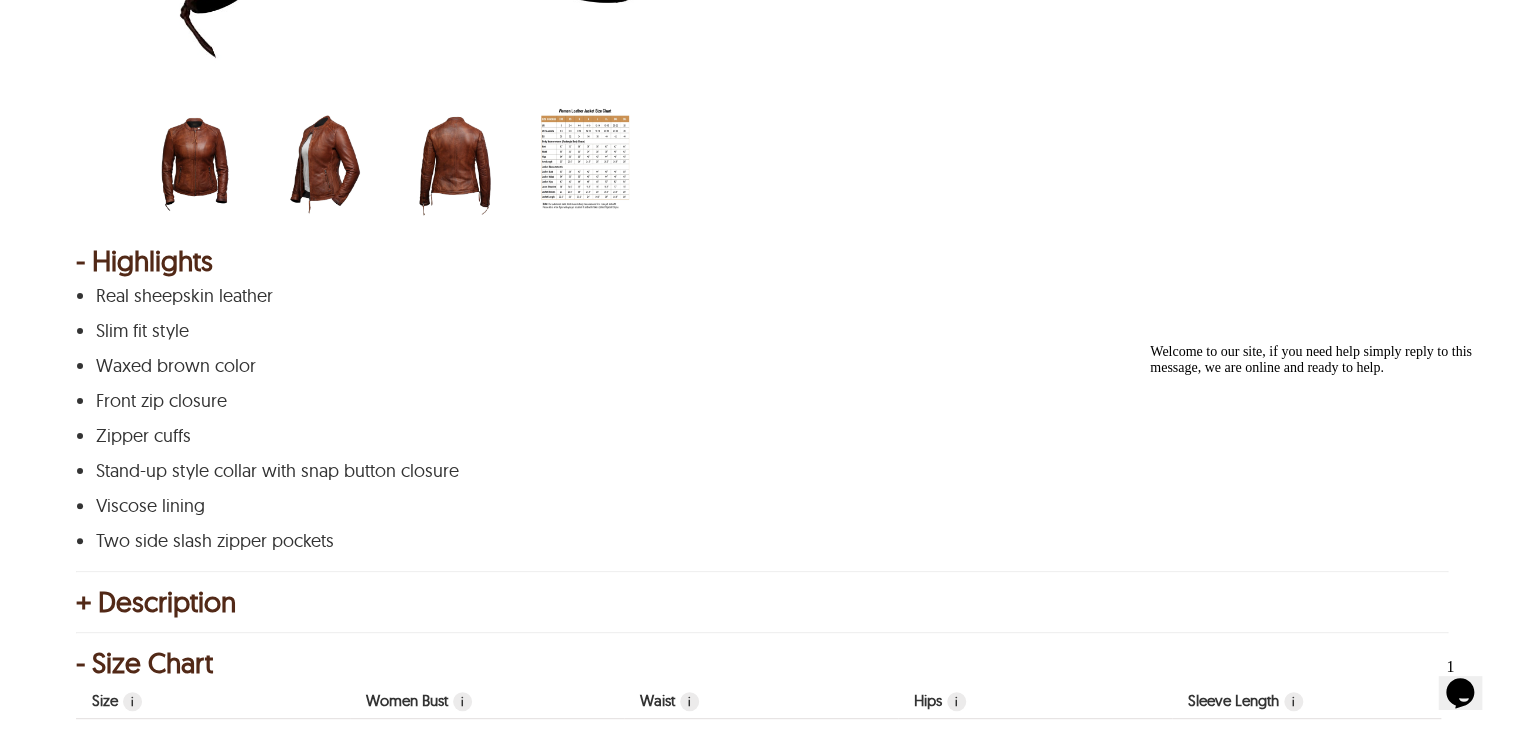 click at bounding box center [585, 161] 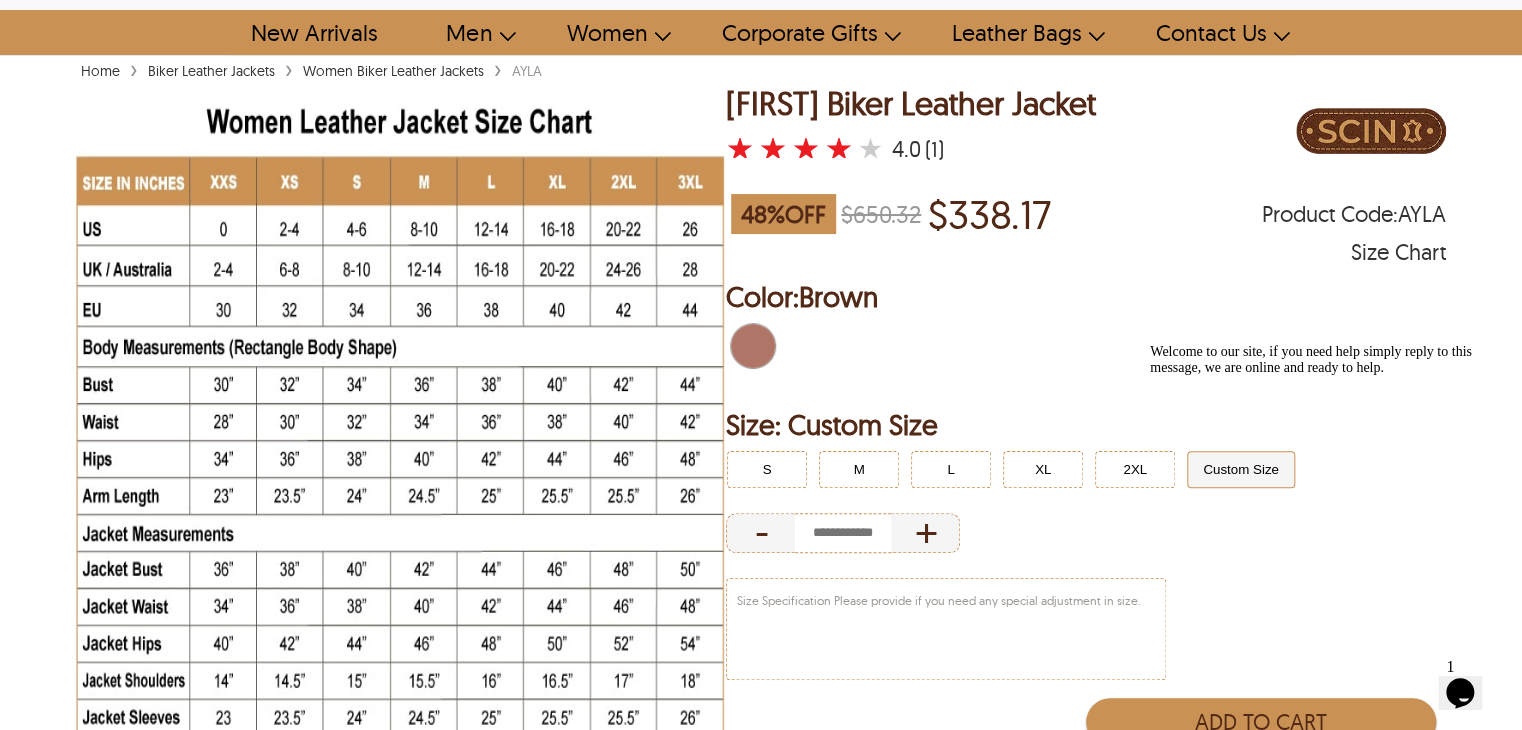 scroll, scrollTop: 0, scrollLeft: 0, axis: both 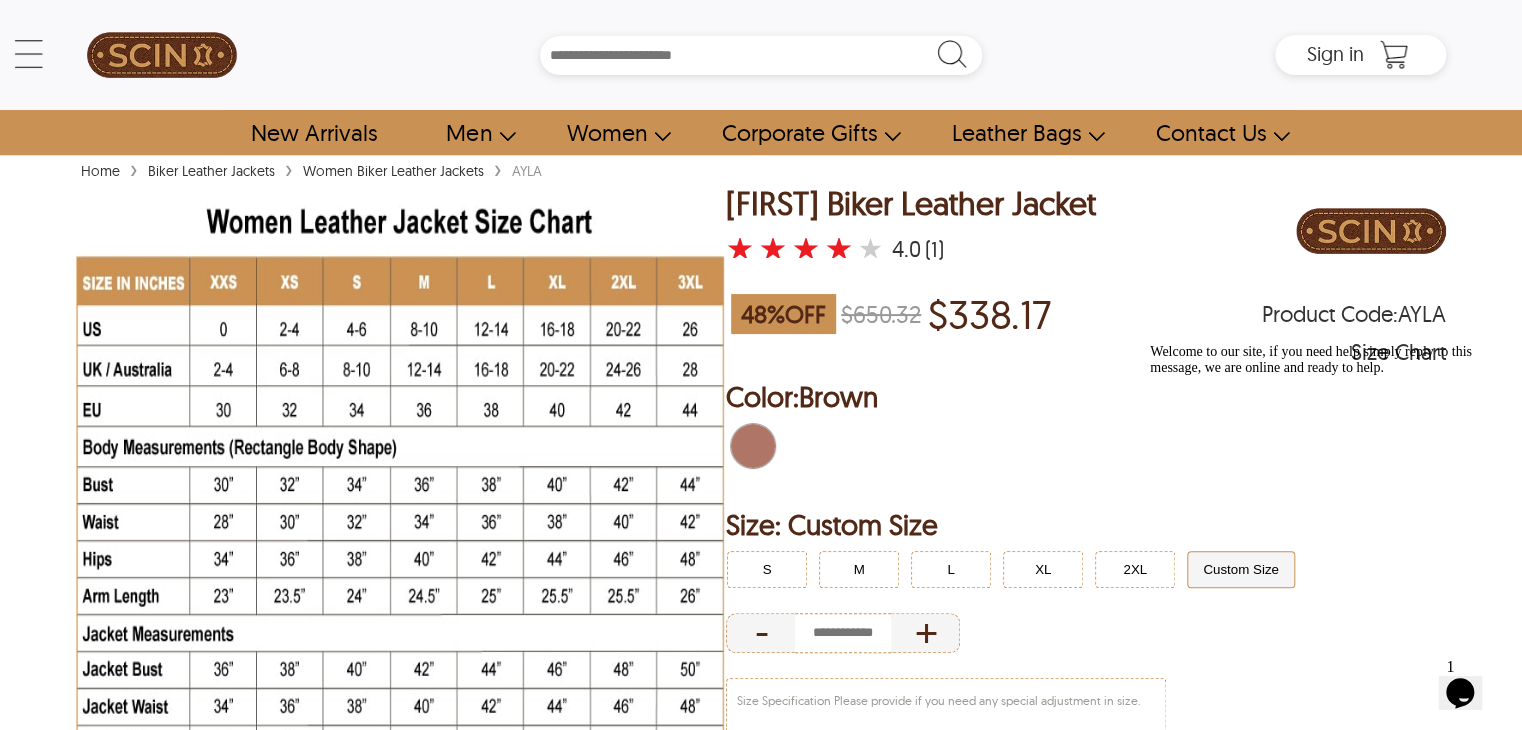 select on "********" 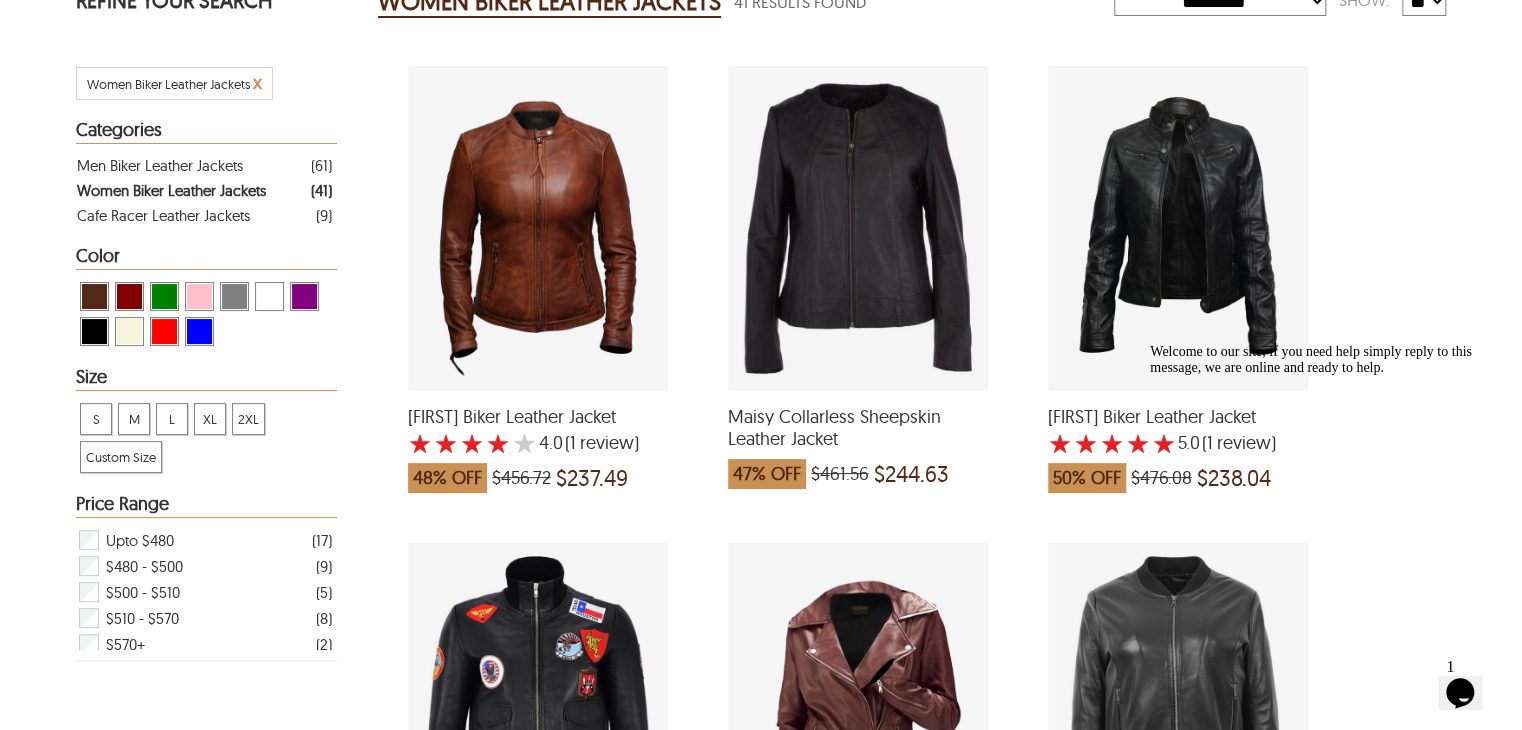 scroll, scrollTop: 400, scrollLeft: 0, axis: vertical 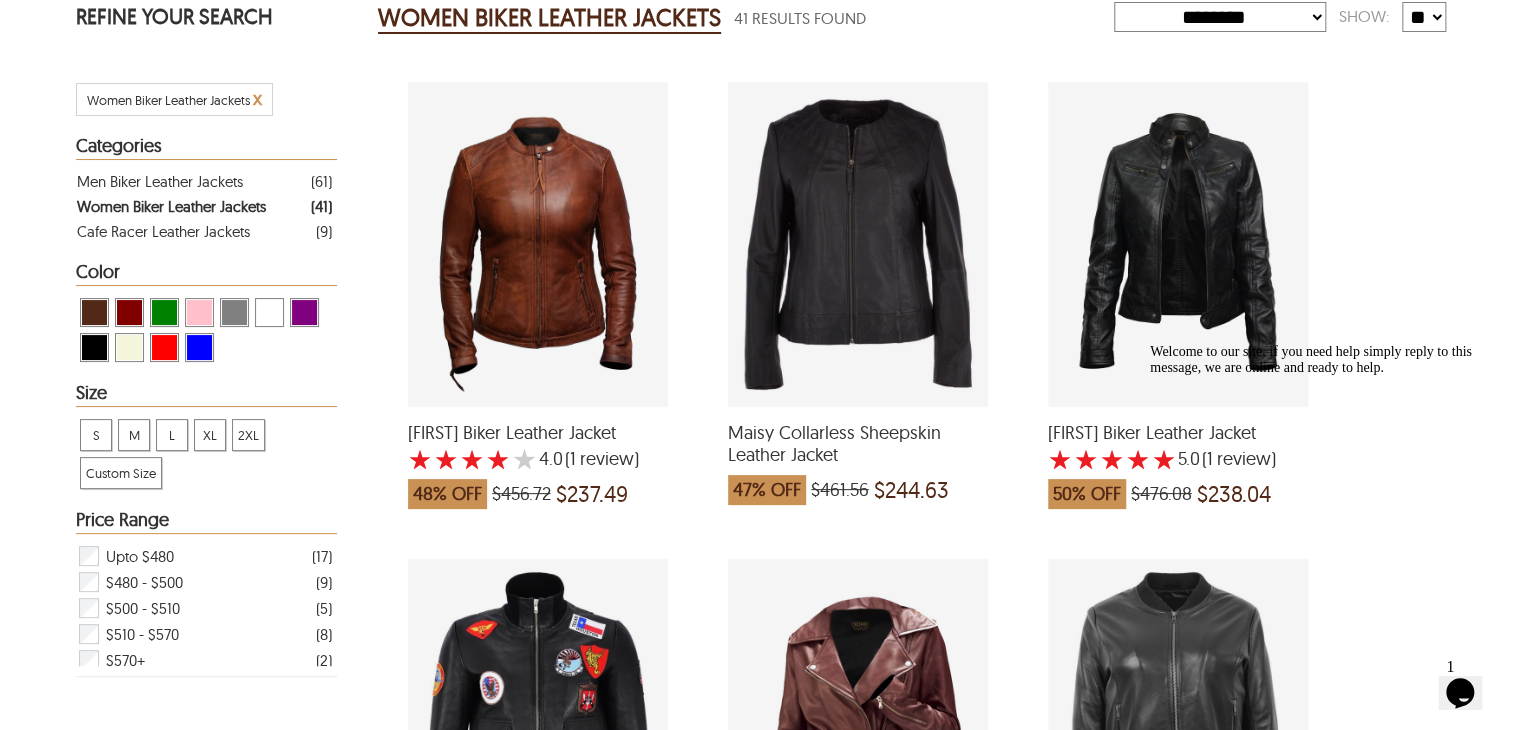 click at bounding box center (1178, 244) 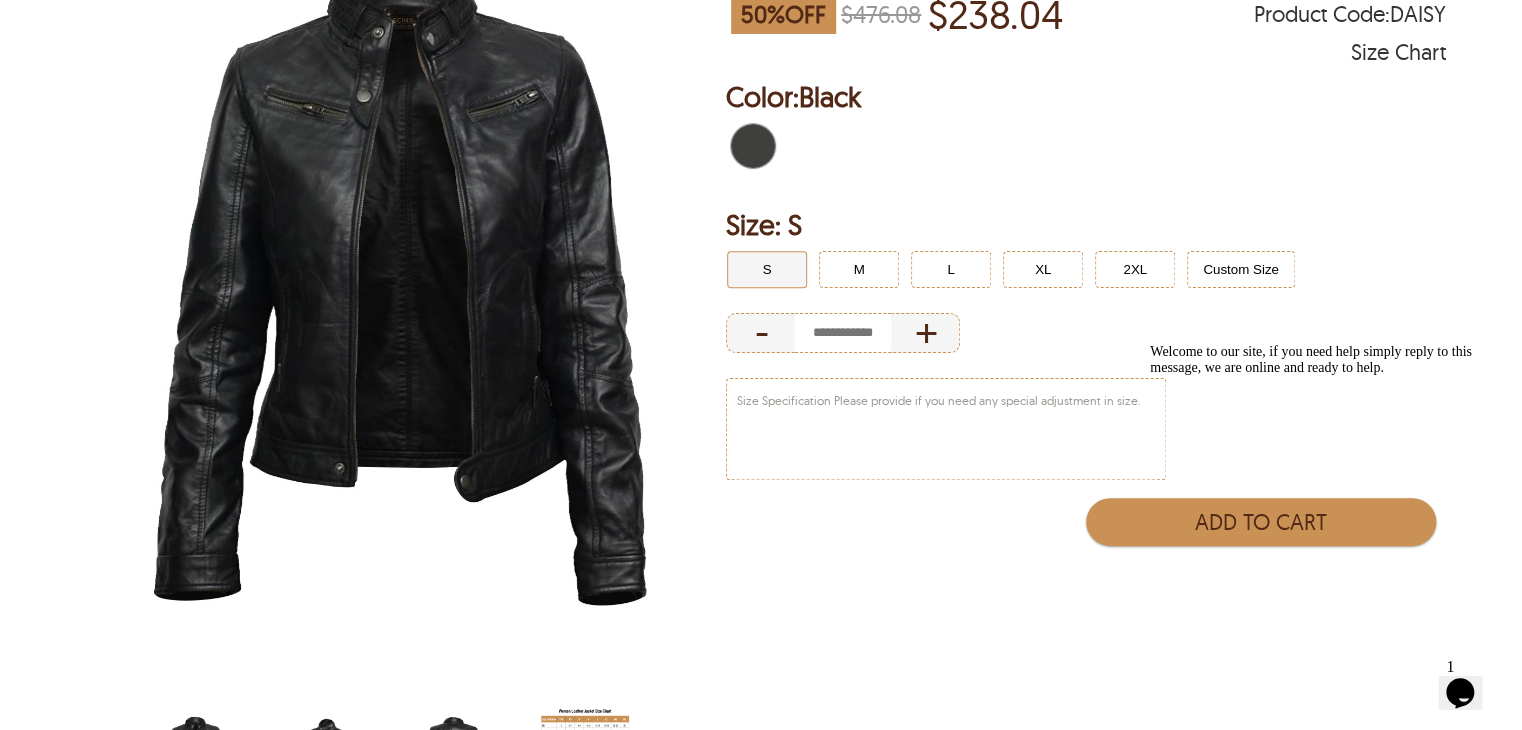 scroll, scrollTop: 700, scrollLeft: 0, axis: vertical 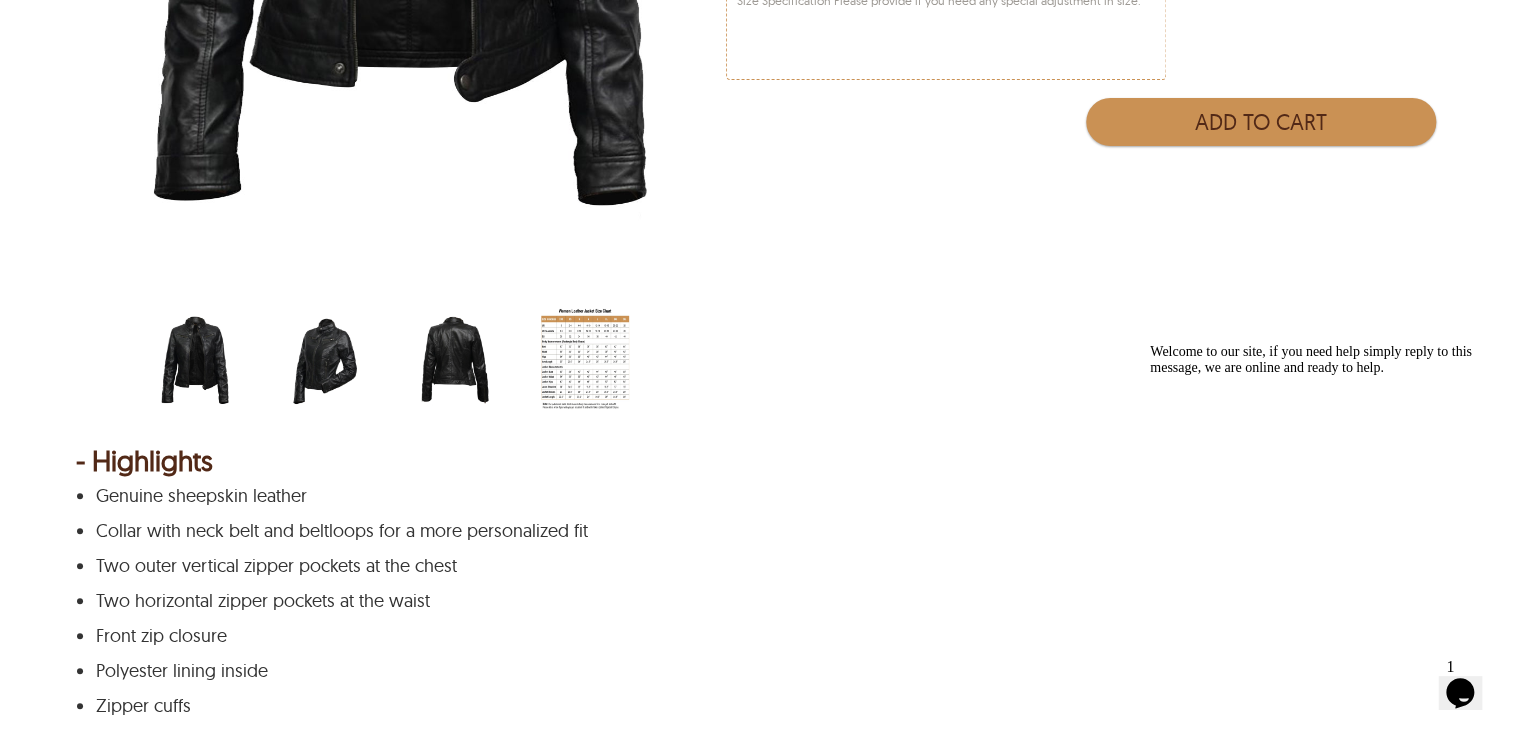 click at bounding box center [455, 361] 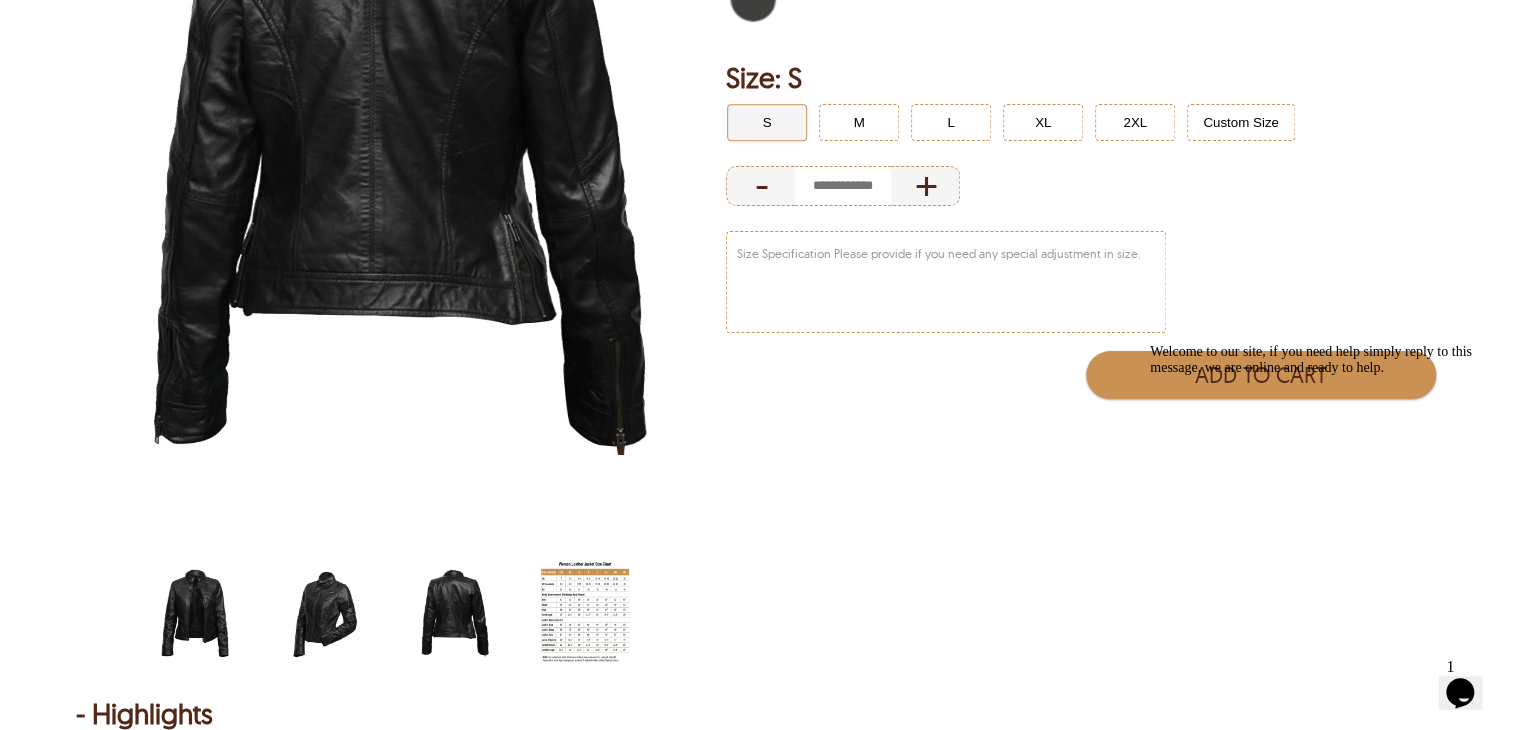 scroll, scrollTop: 200, scrollLeft: 0, axis: vertical 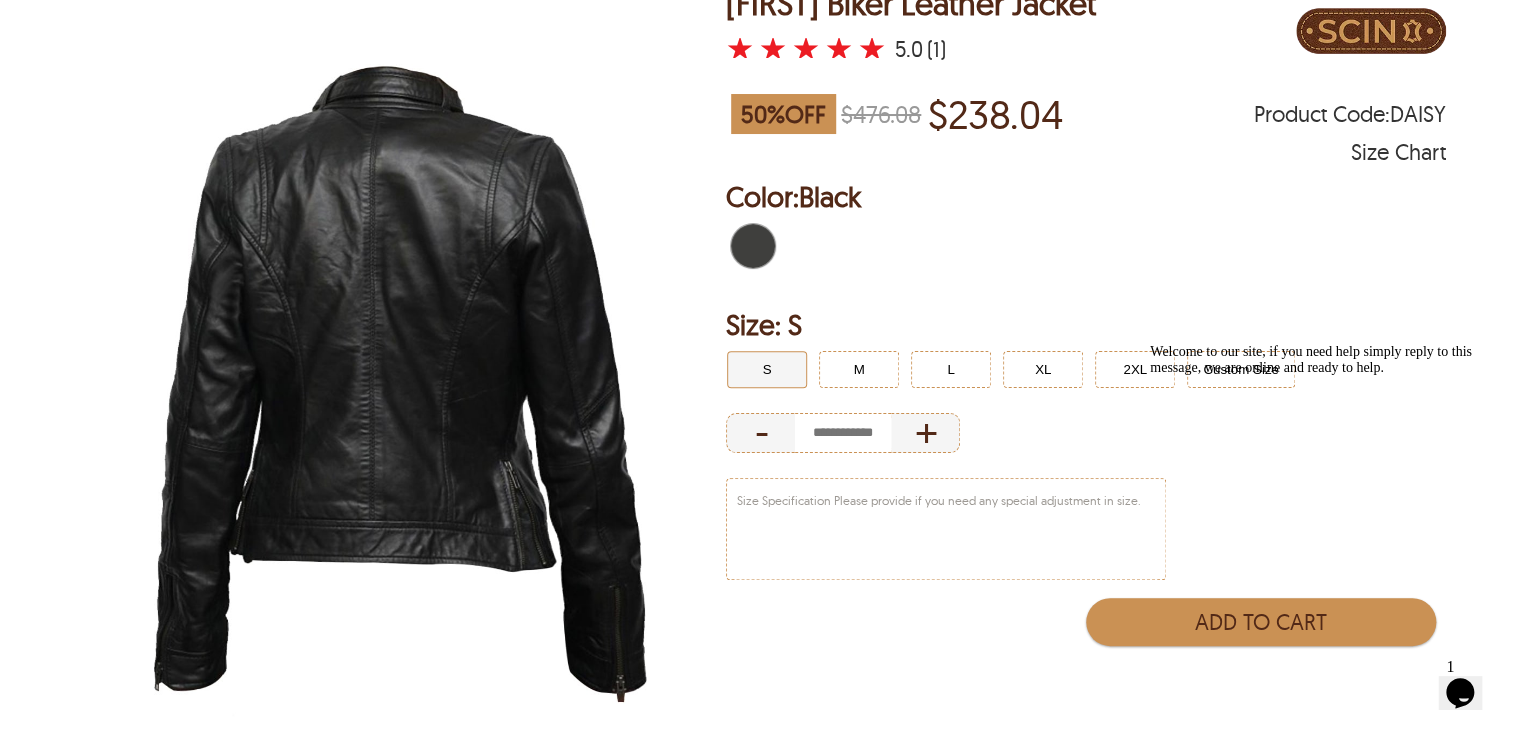 select on "********" 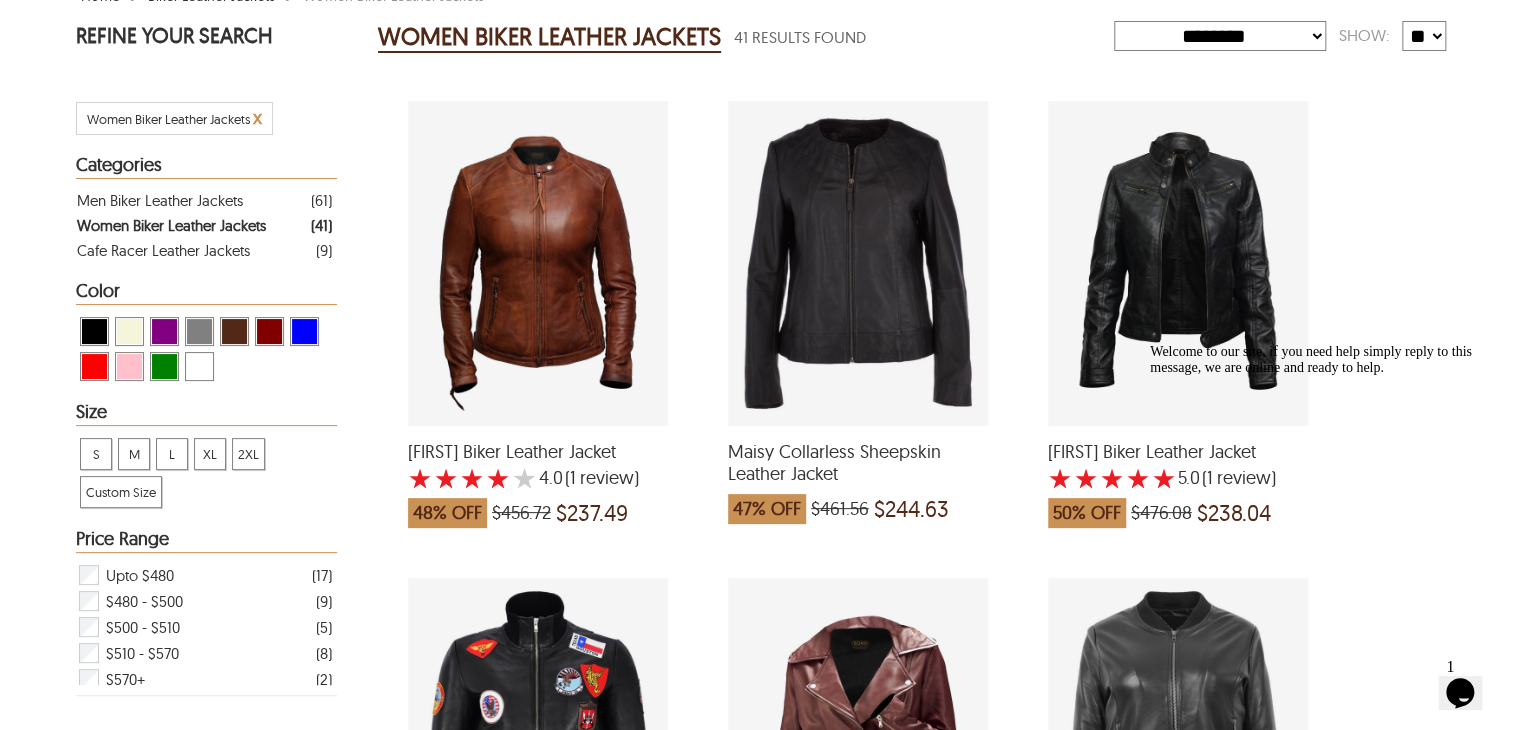 scroll, scrollTop: 400, scrollLeft: 0, axis: vertical 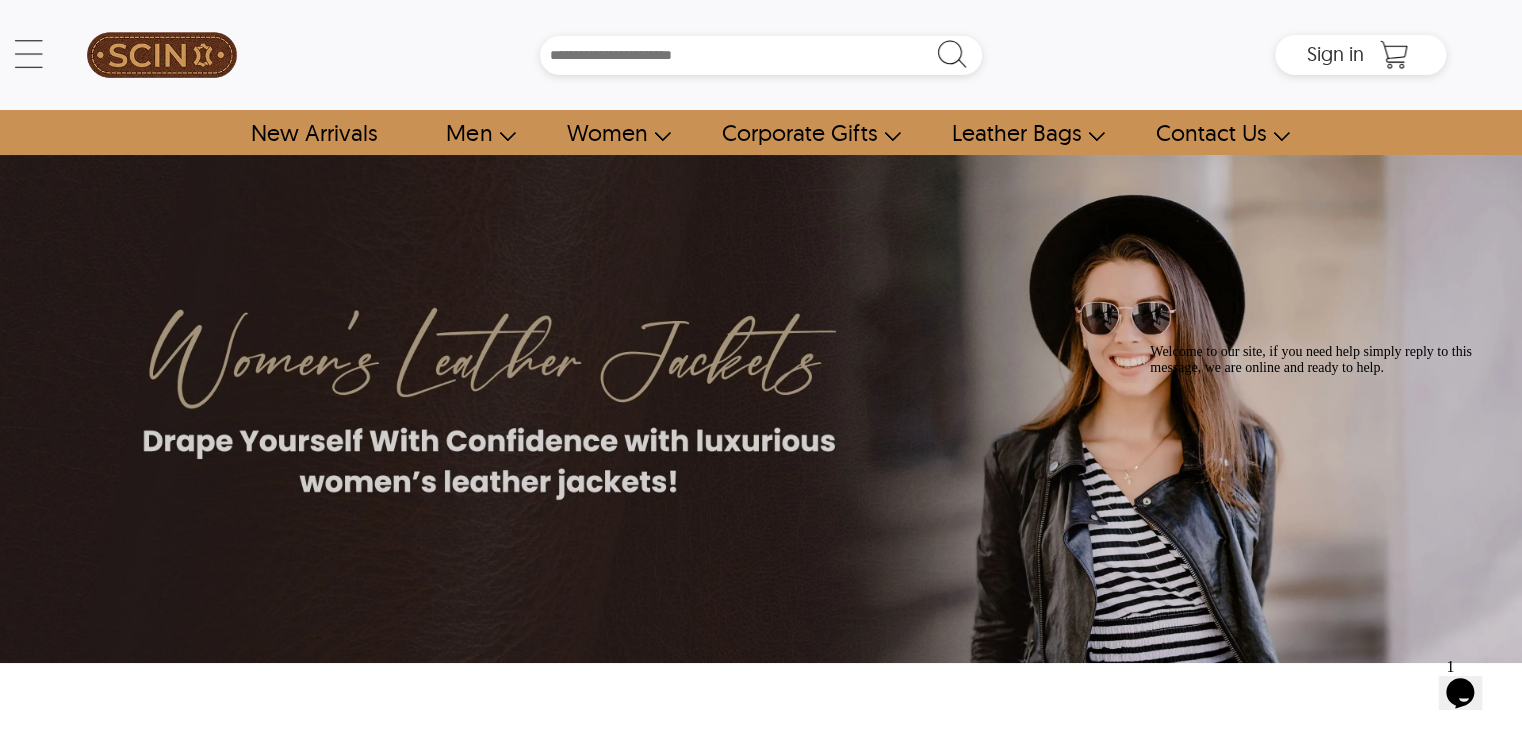 select on "********" 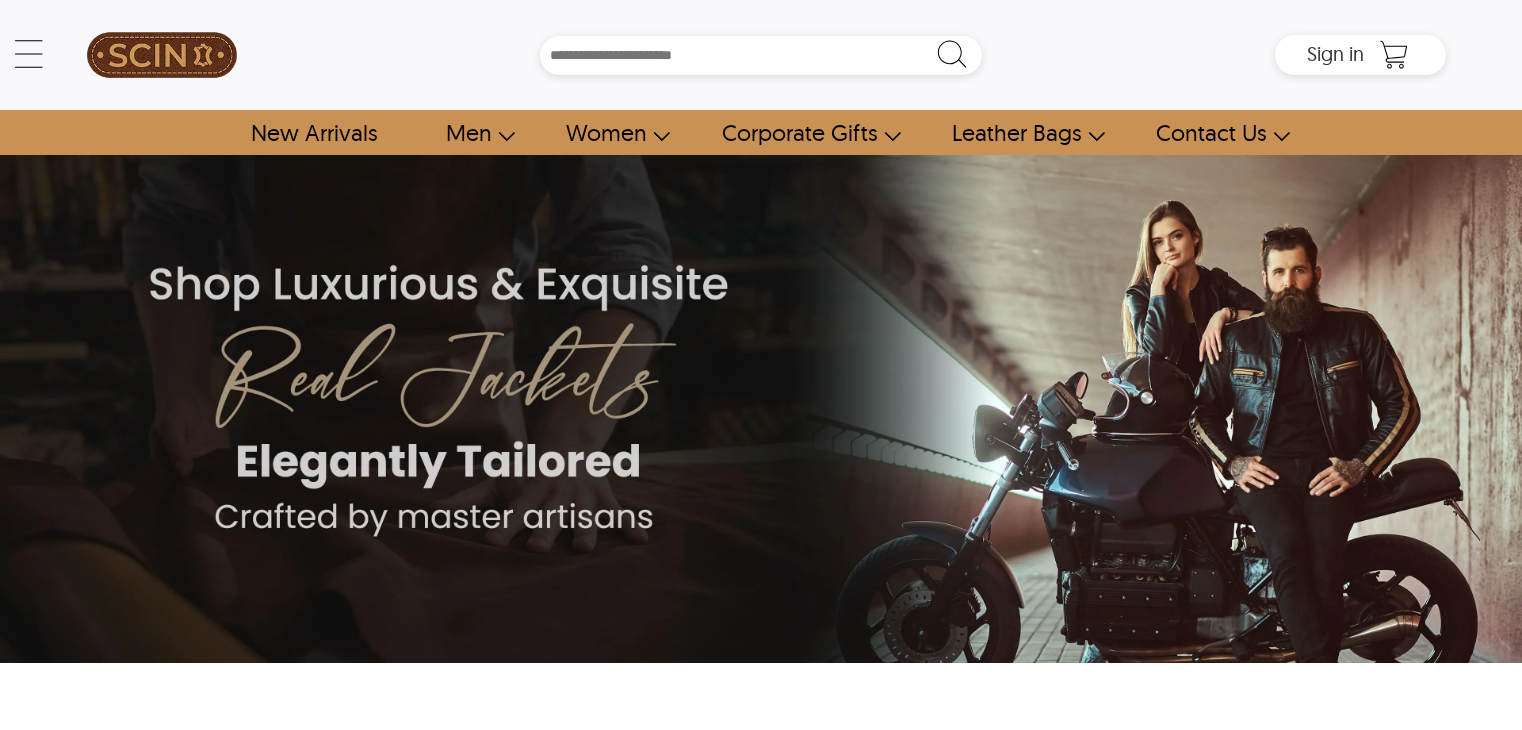scroll, scrollTop: 0, scrollLeft: 0, axis: both 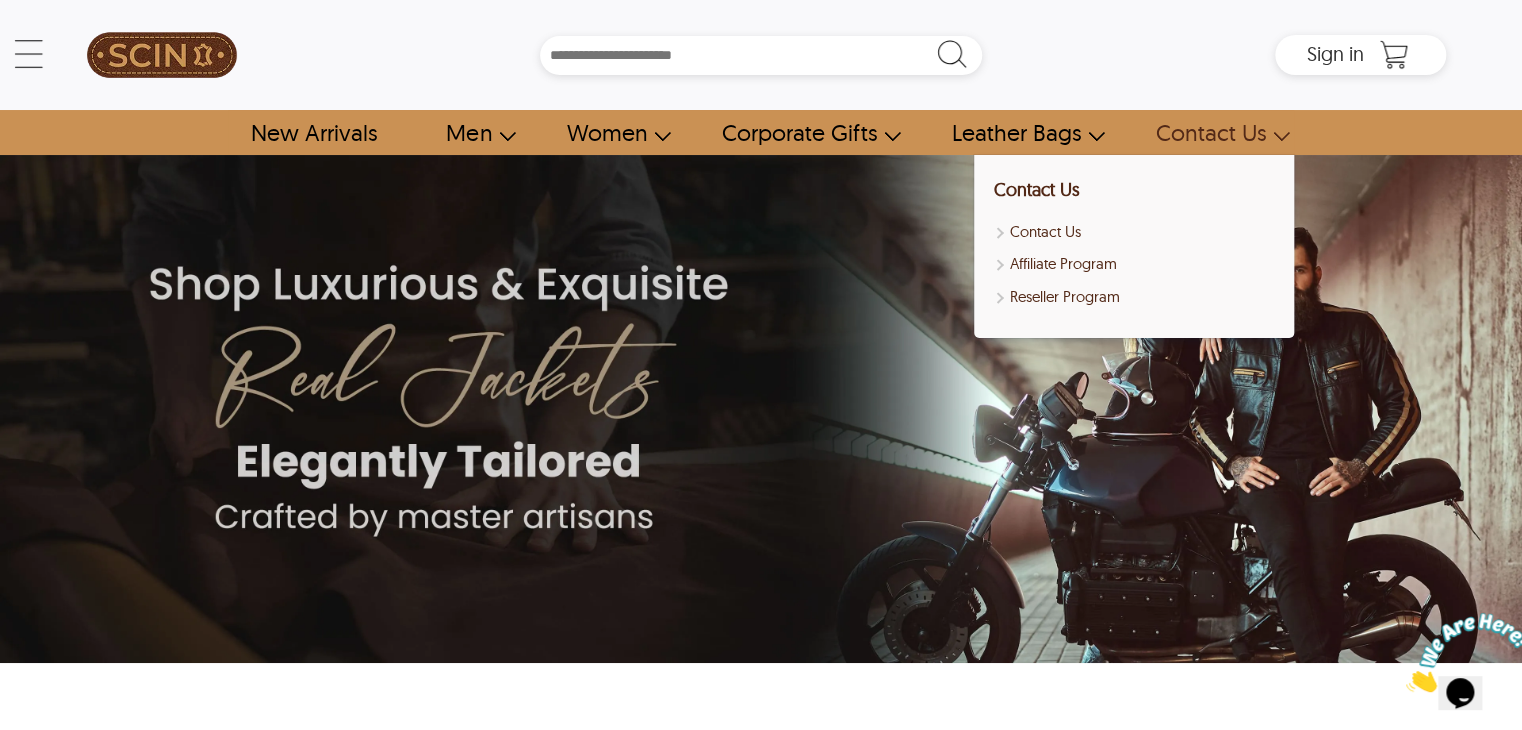 click on "Contact Us" at bounding box center (1213, 132) 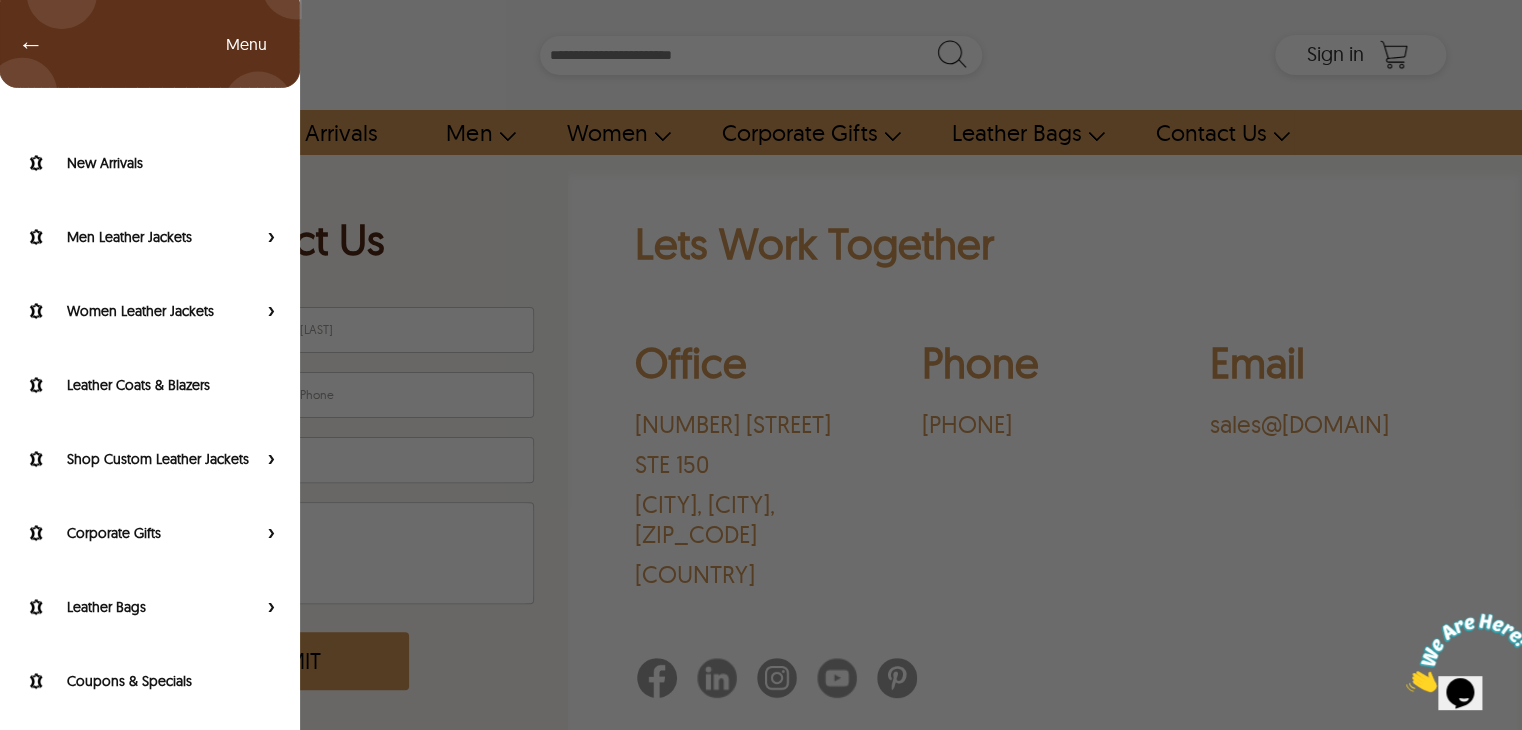 click on "← Menu New Arrivals Men Leather Jackets Aviator Leather Jackets Bomber Leather Jackets Biker Leather Jackets Cafe Racer Leather Jackets Leather Puffer Jackets Varsity Leather Jackets Oversized Leather Jackets Shearling Leather Jackets Leather Vests Leather Shirts Women Leather Jackets Aviator Leather Jackets Bomber Leather Jackets Biker Leather Jackets Cafe Racer Leather Jackets Leather Puffer Jackets Varsity Leather Jackets Oversized Leather Jackets Shearling Leather Jackets Leather Vests Leather Shirts Leather Coats & Blazers Shop Custom Leather Jackets Custom Aviator Leather Jackets Custom Bomber Leather Jackets Custom Biker Leather Jackets Custom Shearling Leather Jackets Custom Leather Coats & Blazers Custom Leather Vests Corporate Gifts  Leather Wallets Leather Portfolios Leather Passport Holders Leather Bags Leather Backpacks Leather Handbags Leather Duffle Bags Leather Crossbody Bags Leather Toiletry Bags Coupons & Specials SCIN Brand  About Us  SCIN Affiliate Program SCIN Reseller Program  Help" at bounding box center (761, 55) 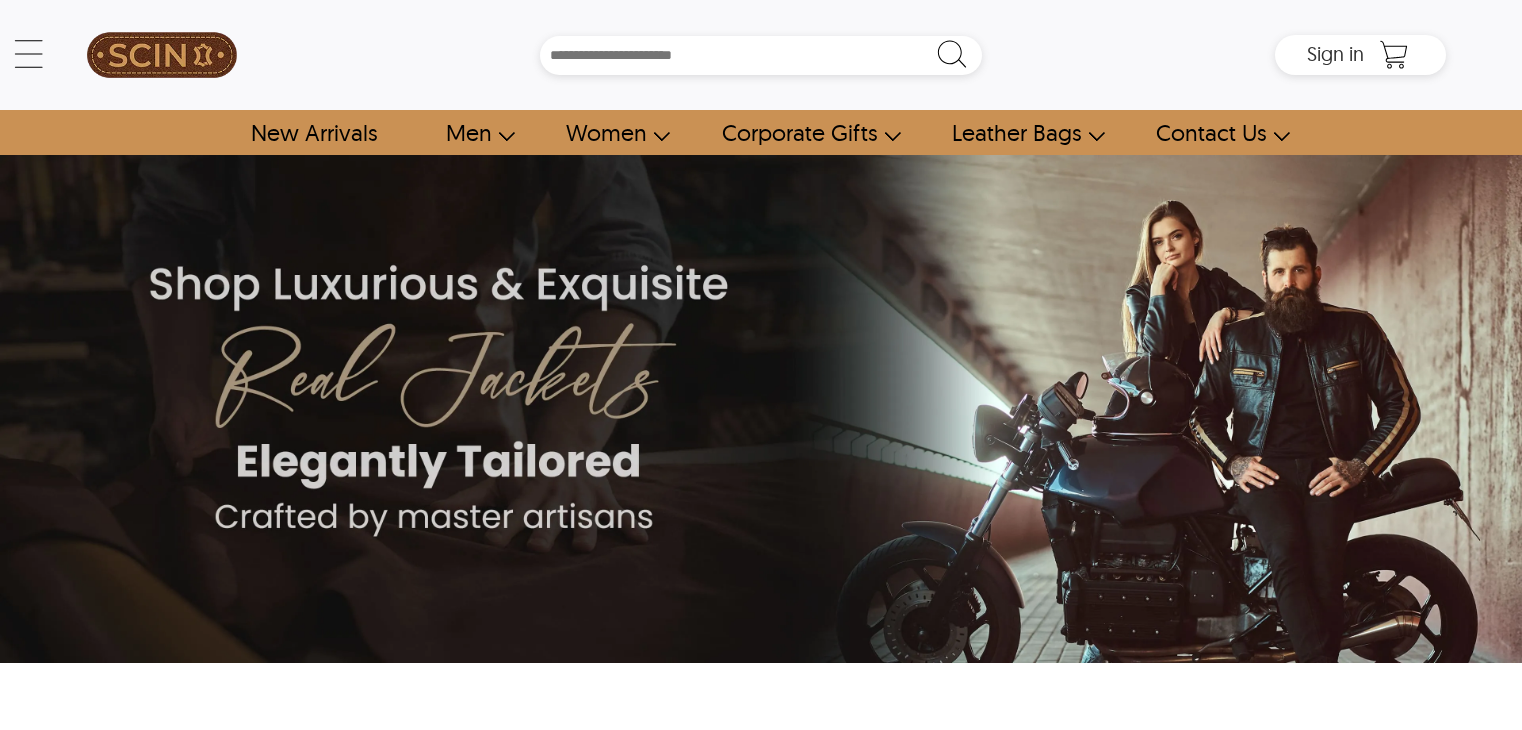 scroll, scrollTop: 0, scrollLeft: 0, axis: both 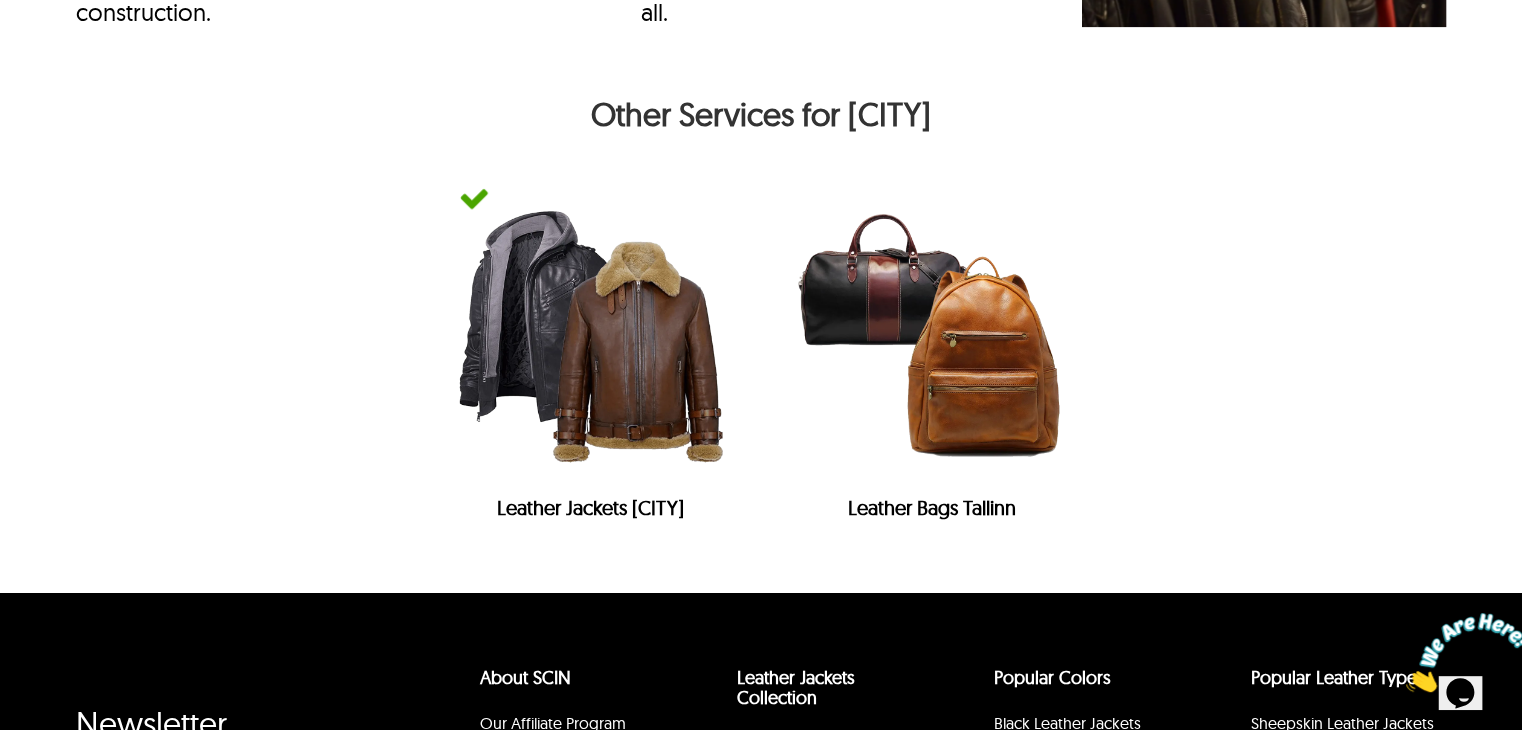 click on "Leather Jackets [CITY]" at bounding box center [590, 513] 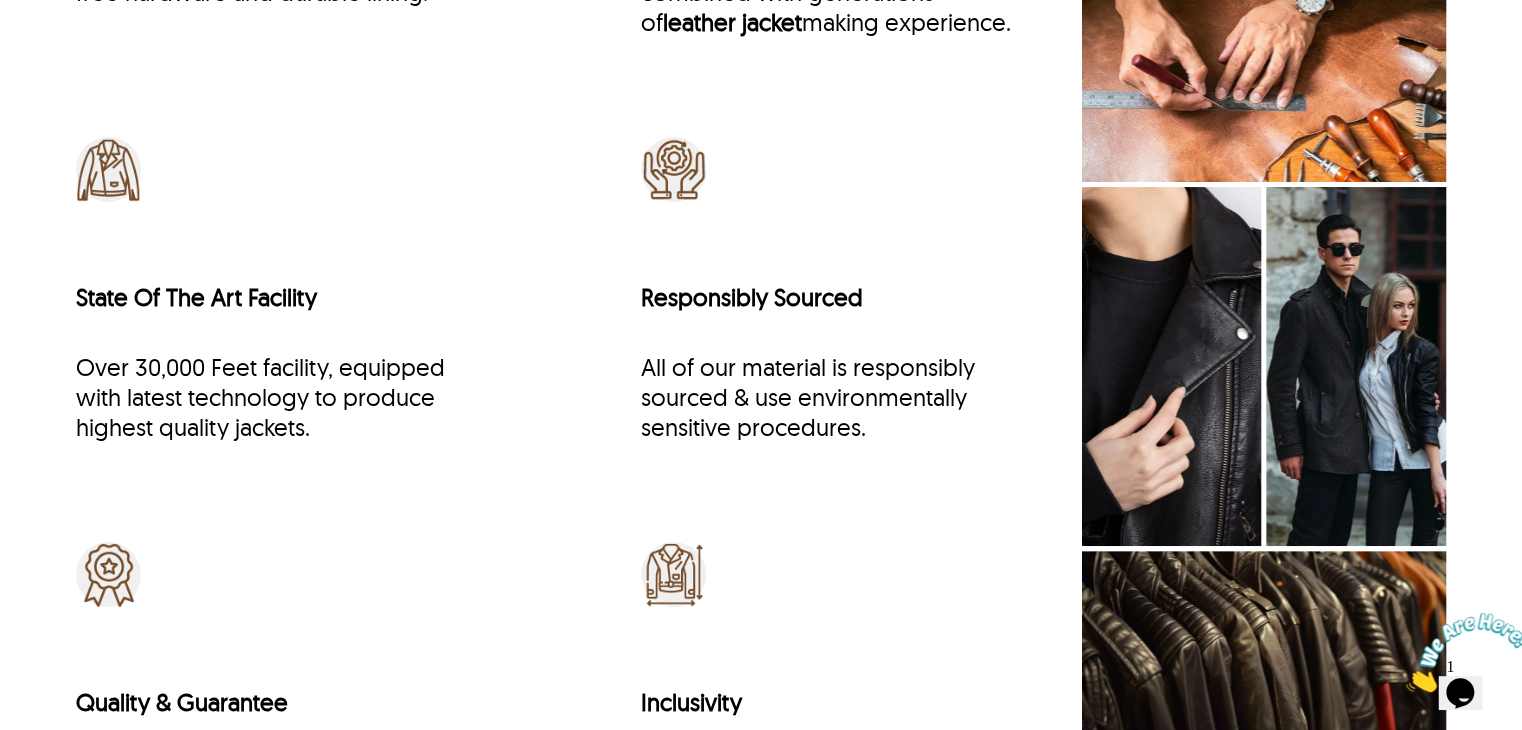 scroll, scrollTop: 7497, scrollLeft: 0, axis: vertical 